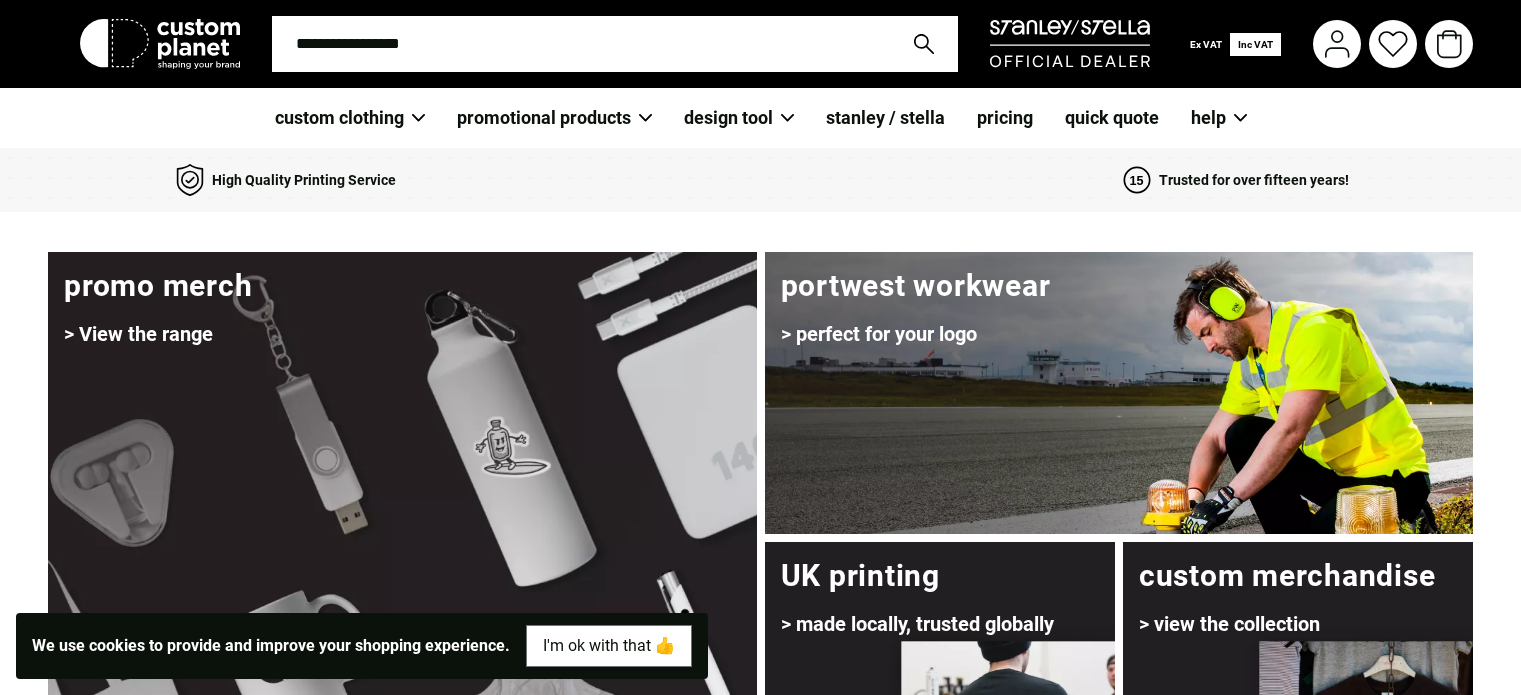 scroll, scrollTop: 0, scrollLeft: 0, axis: both 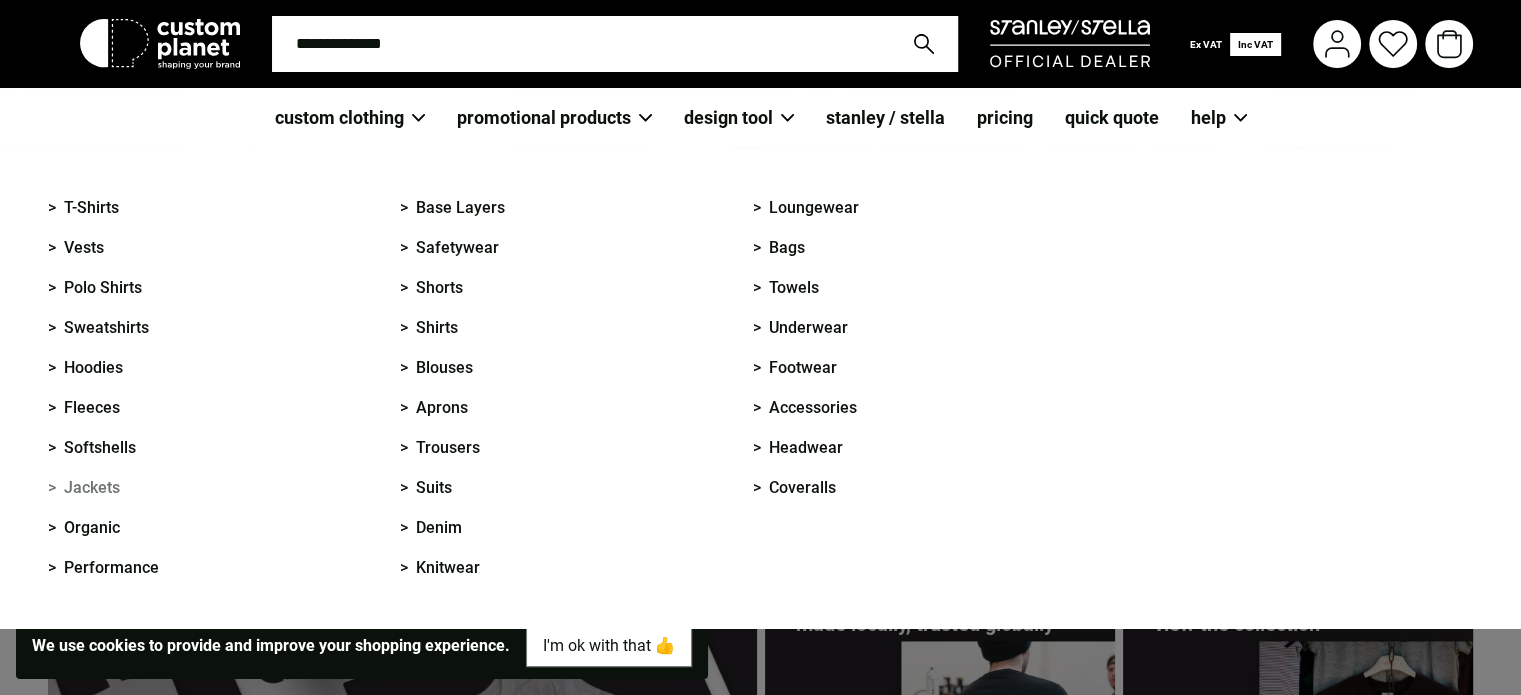 click on ">  Jackets" at bounding box center (84, 488) 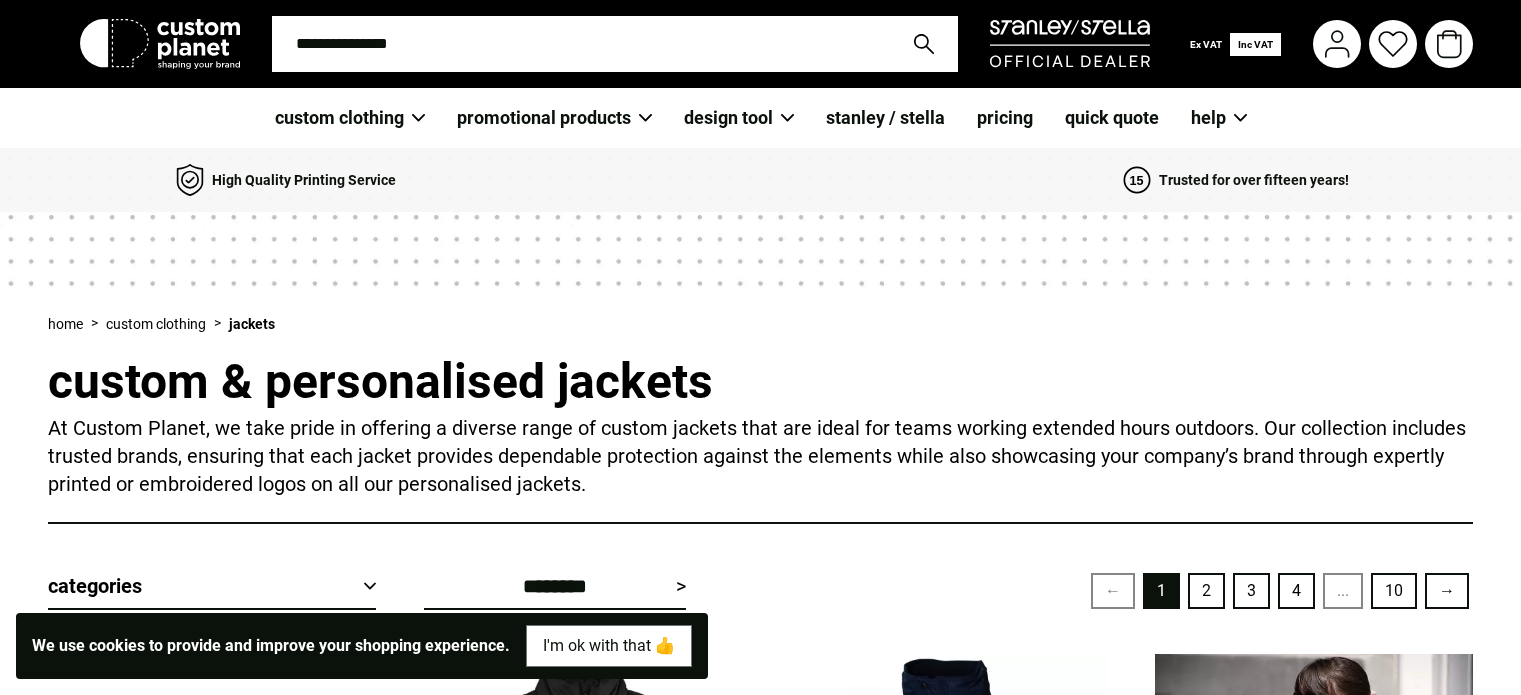 scroll, scrollTop: 0, scrollLeft: 0, axis: both 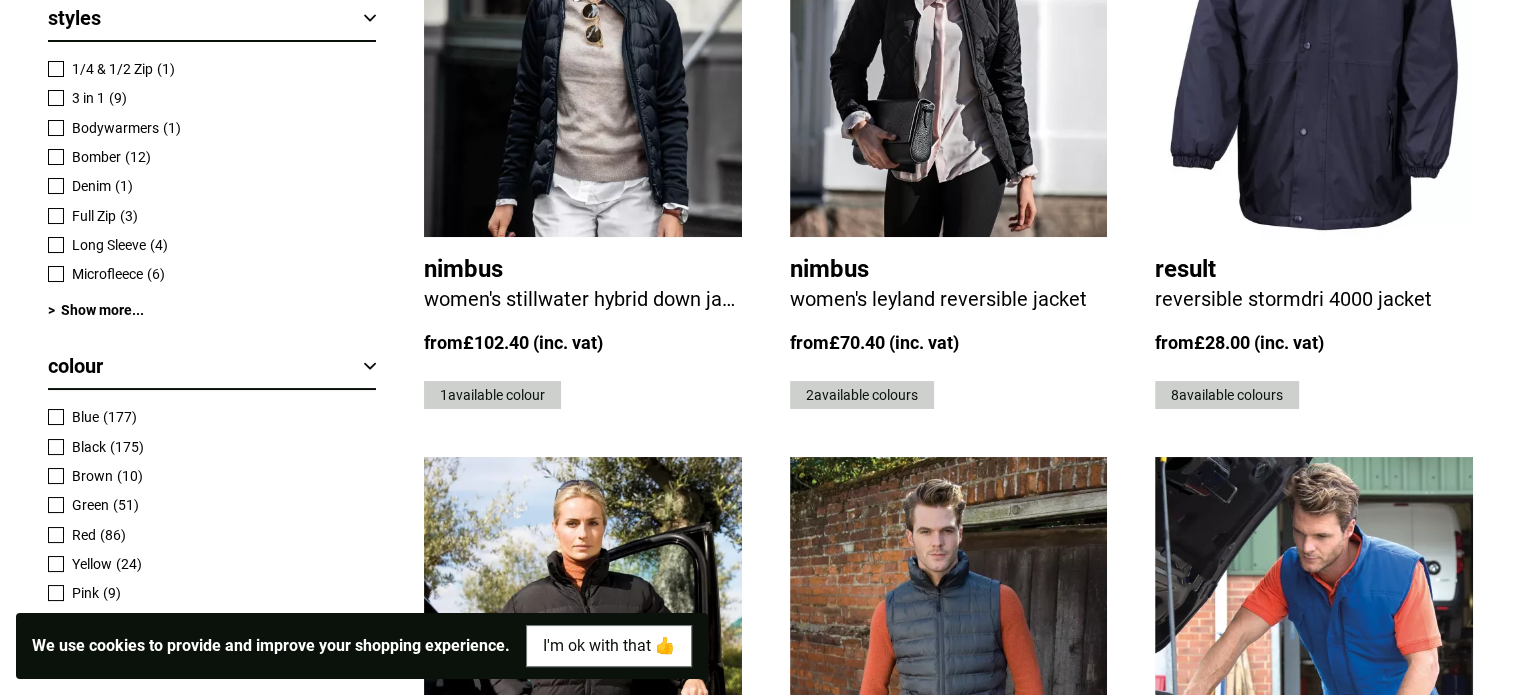 click at bounding box center [1314, 46] 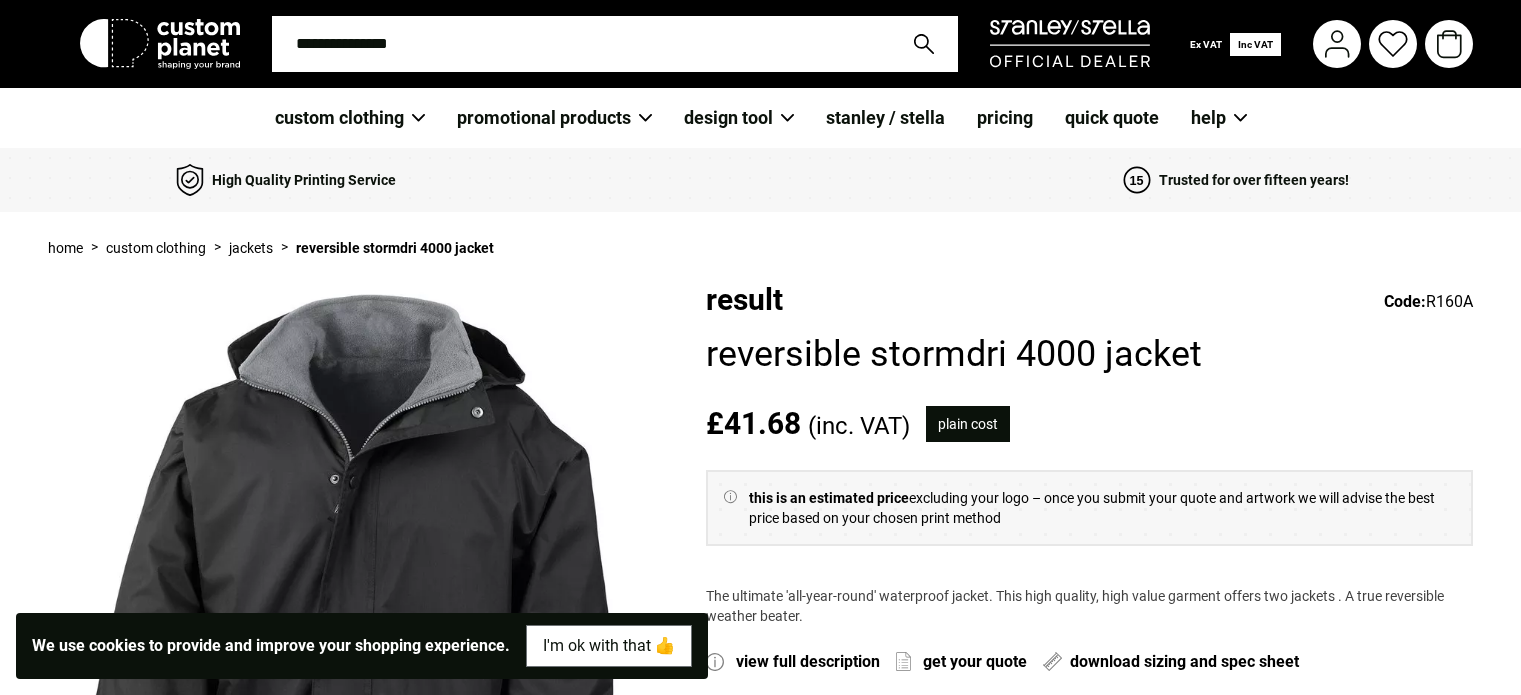 scroll, scrollTop: 0, scrollLeft: 0, axis: both 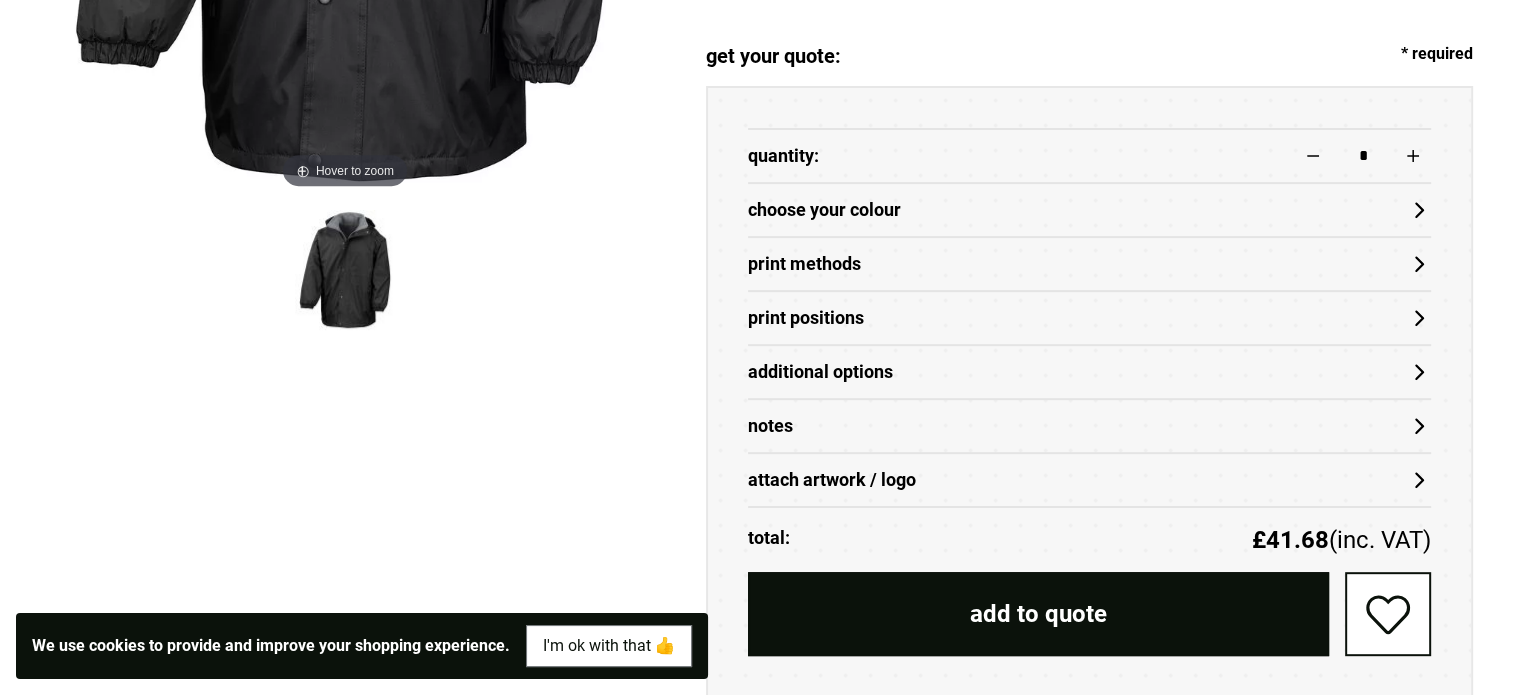 click on "choose your colour" at bounding box center (1089, 210) 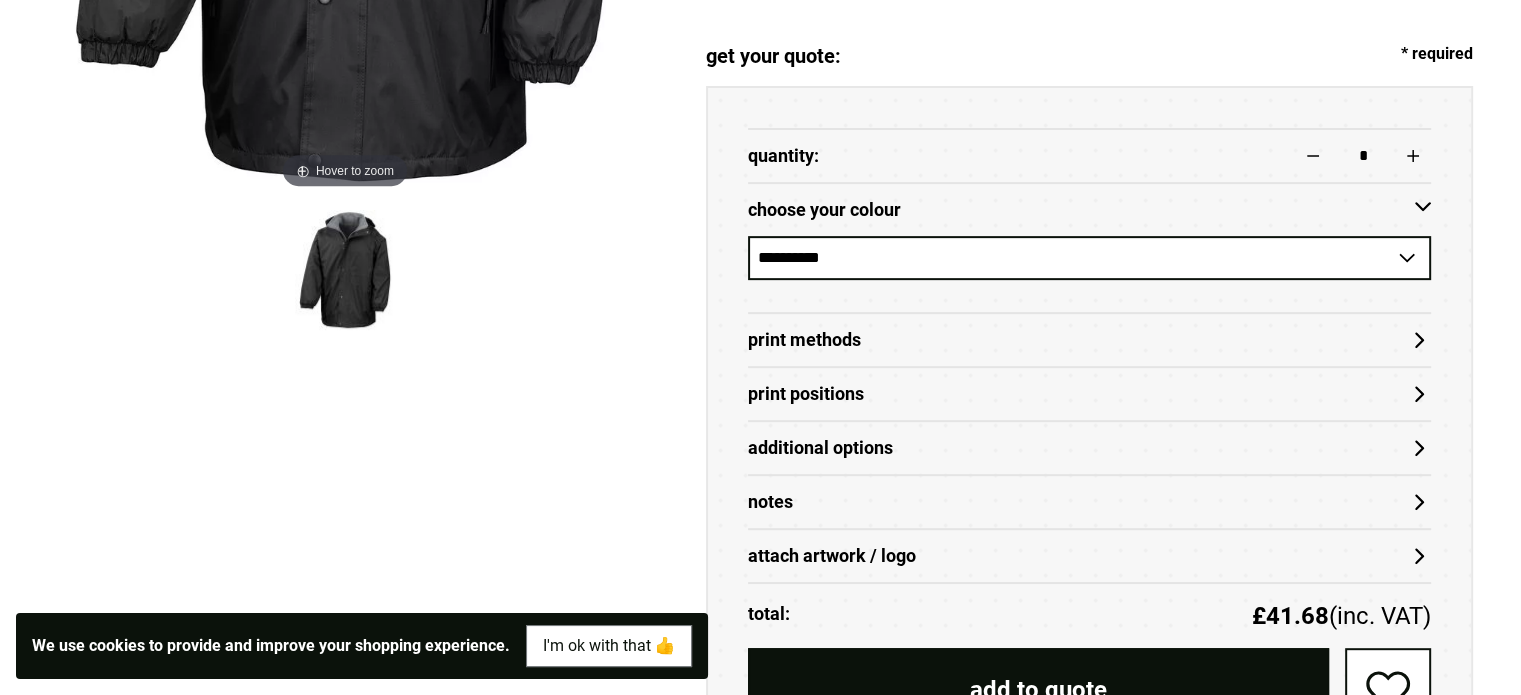 click on "**********" at bounding box center (1089, 258) 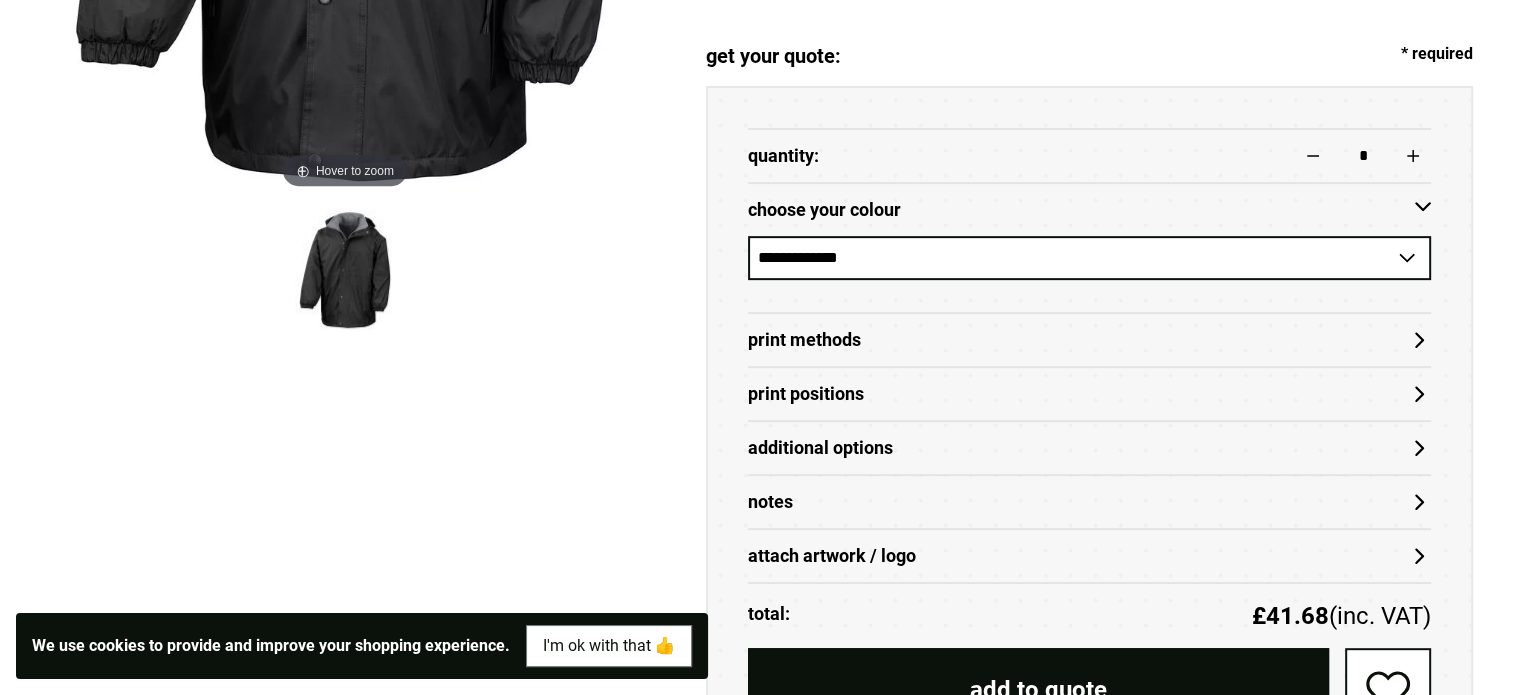 click on "**********" at bounding box center [1089, 258] 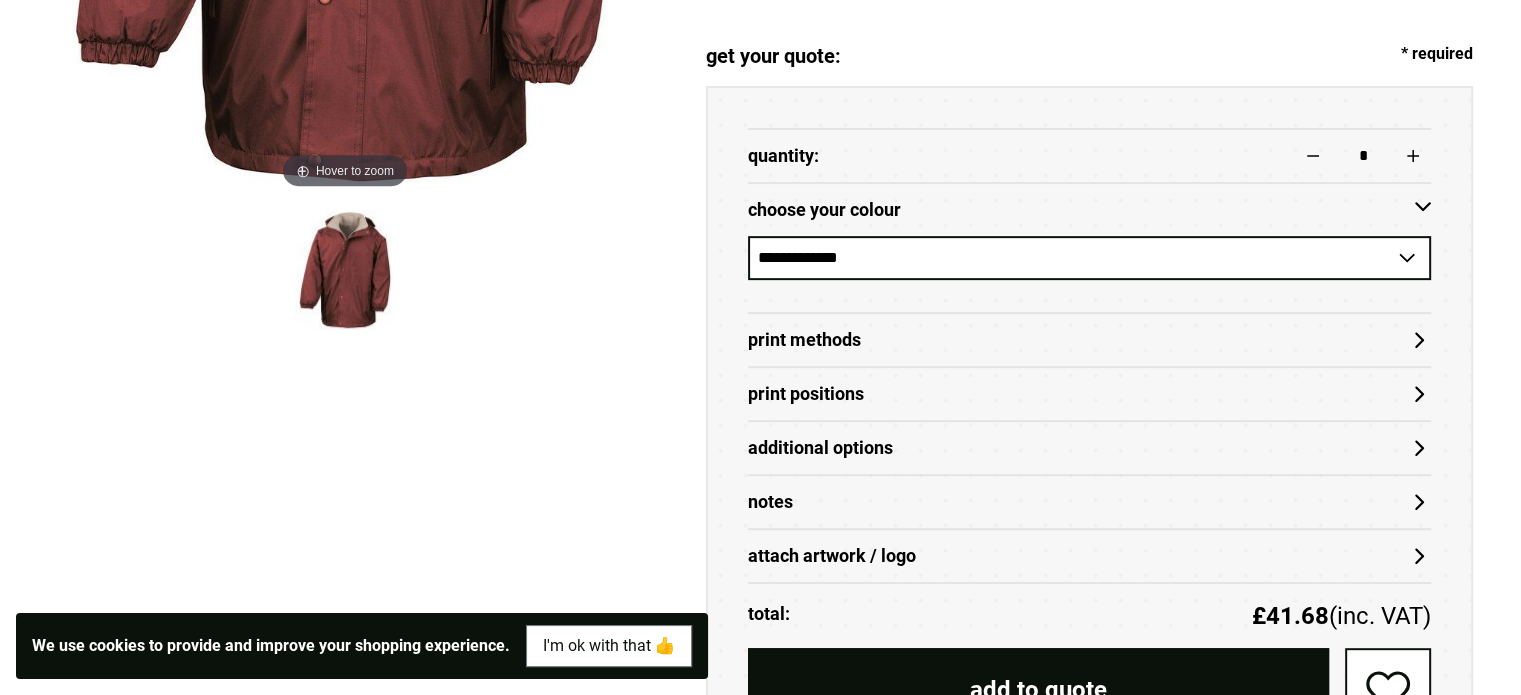 click on "Print Methods" at bounding box center [1089, 340] 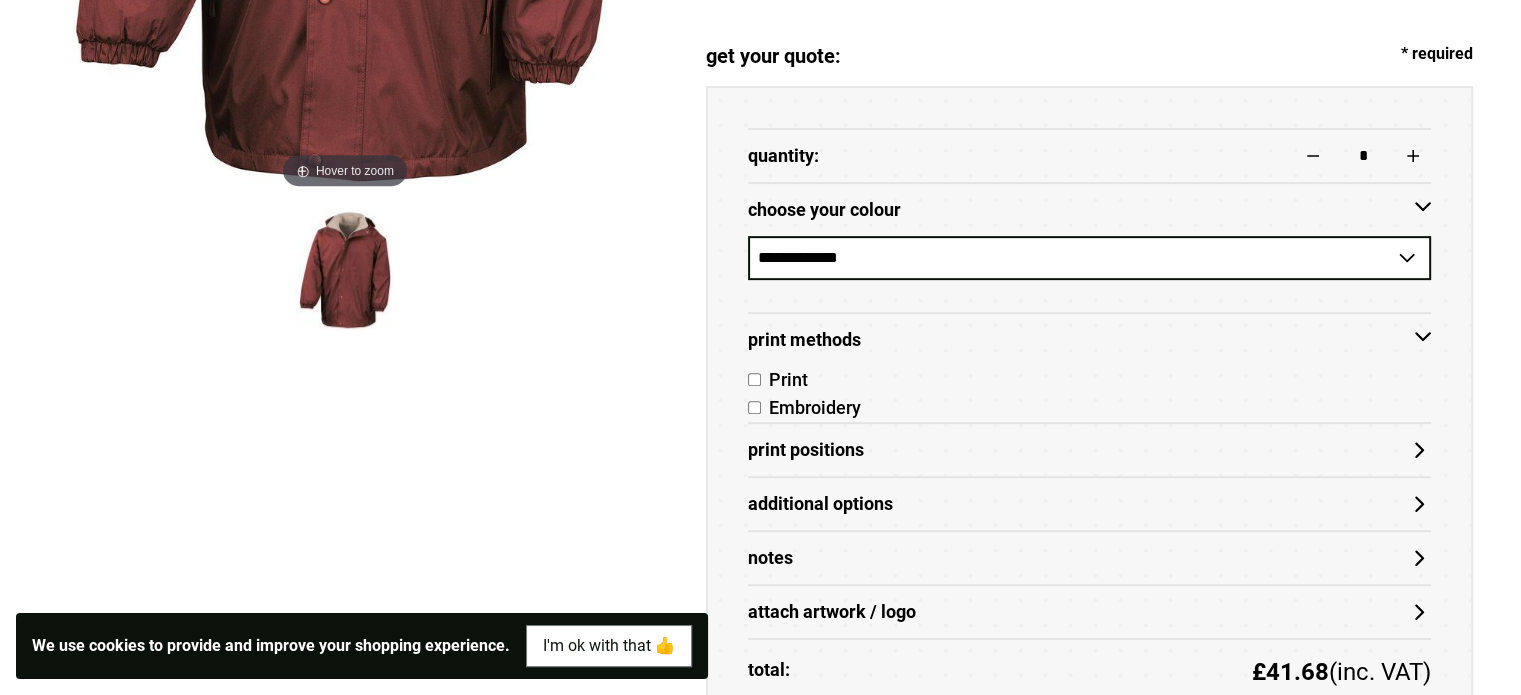 click on "Print Methods" at bounding box center [1089, 340] 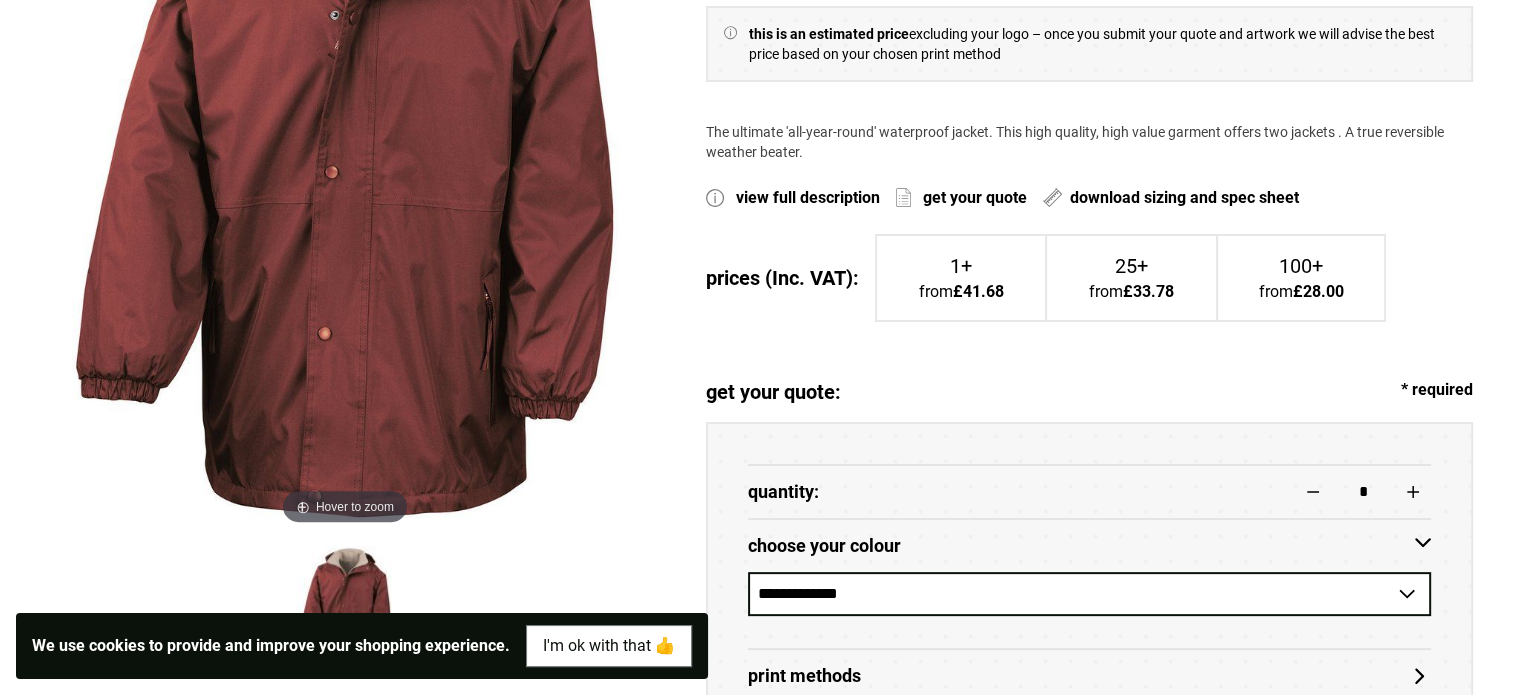 scroll, scrollTop: 500, scrollLeft: 0, axis: vertical 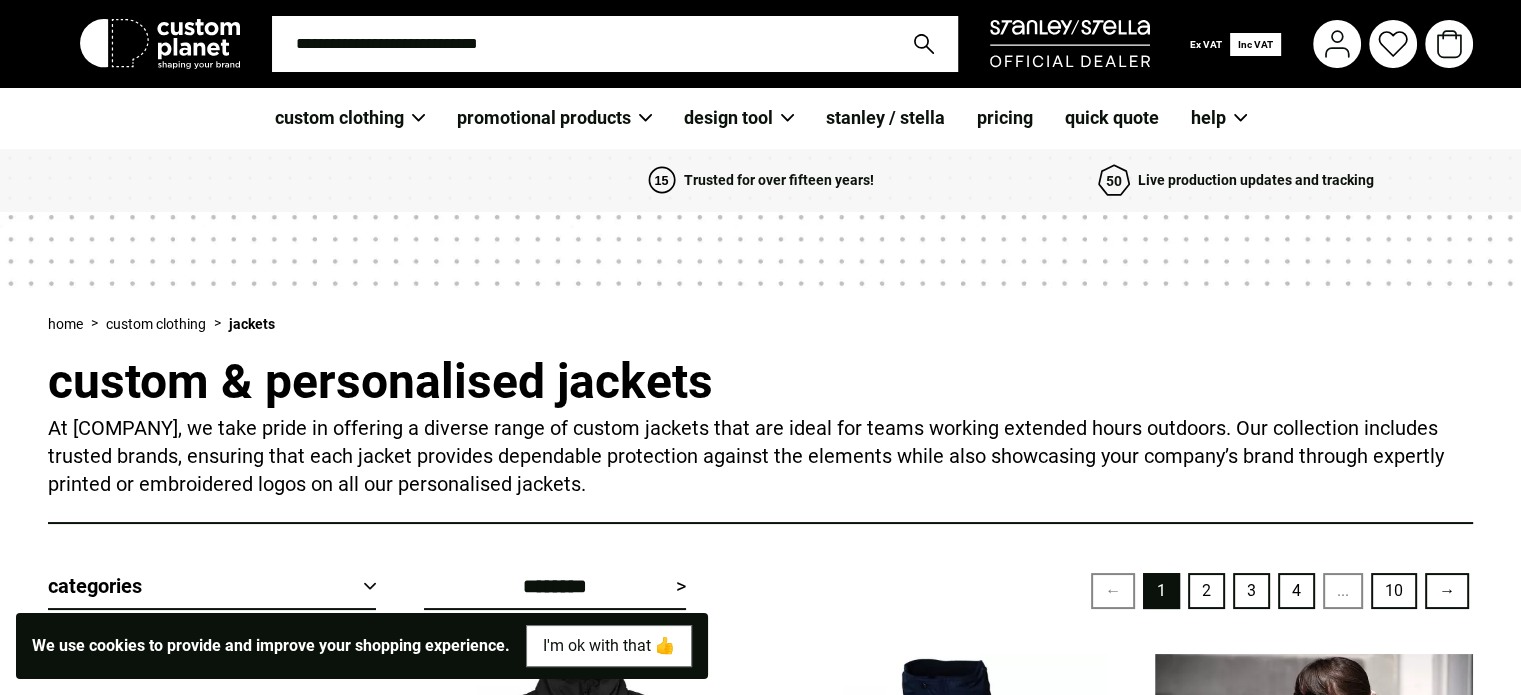 click at bounding box center (581, 44) 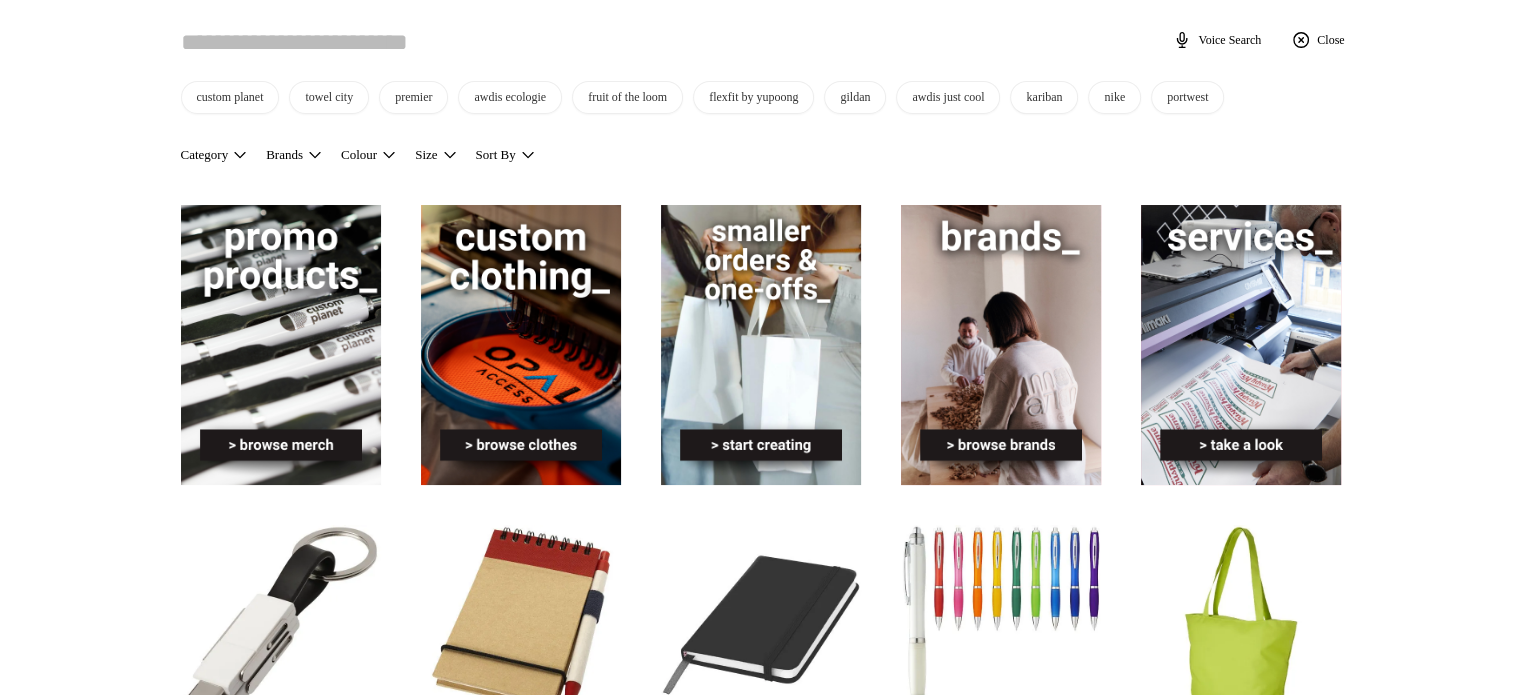 scroll, scrollTop: 0, scrollLeft: 0, axis: both 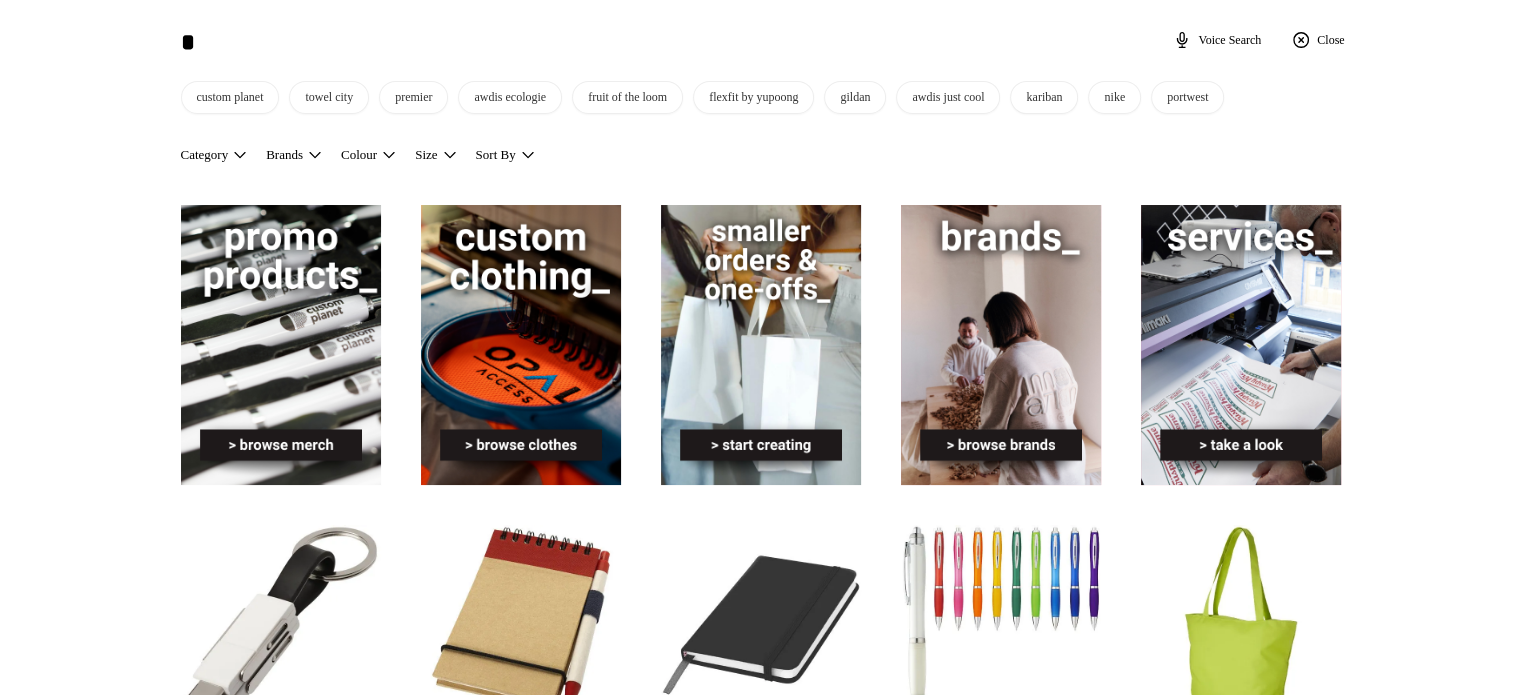 type on "*" 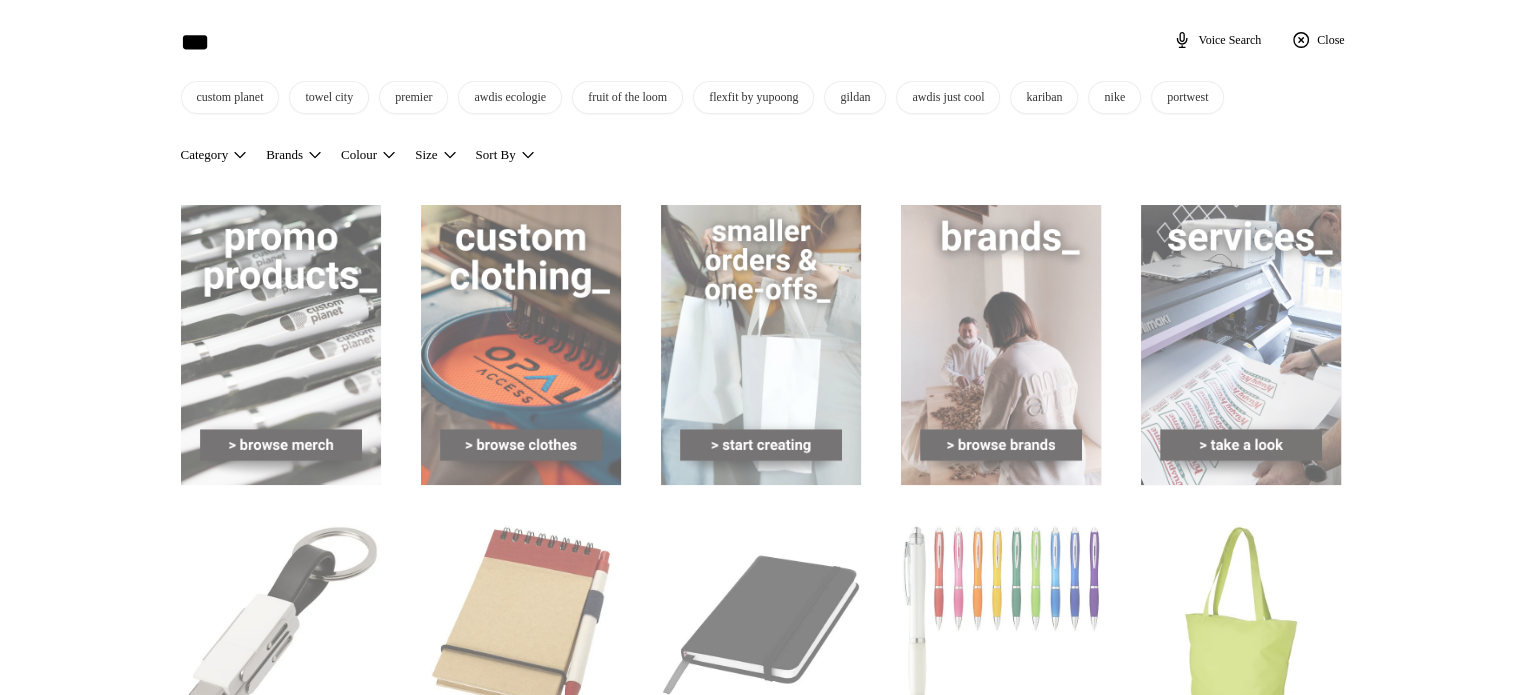 type on "***" 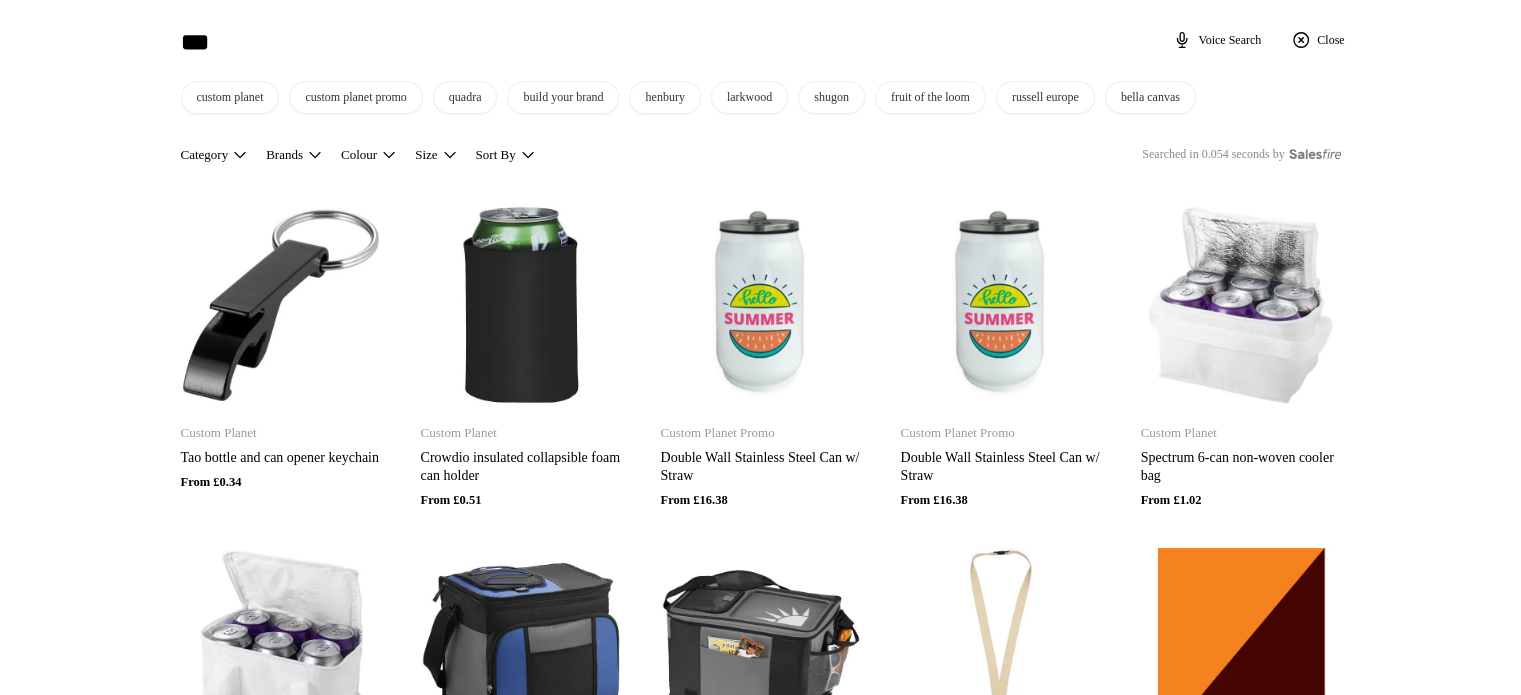 type on "****" 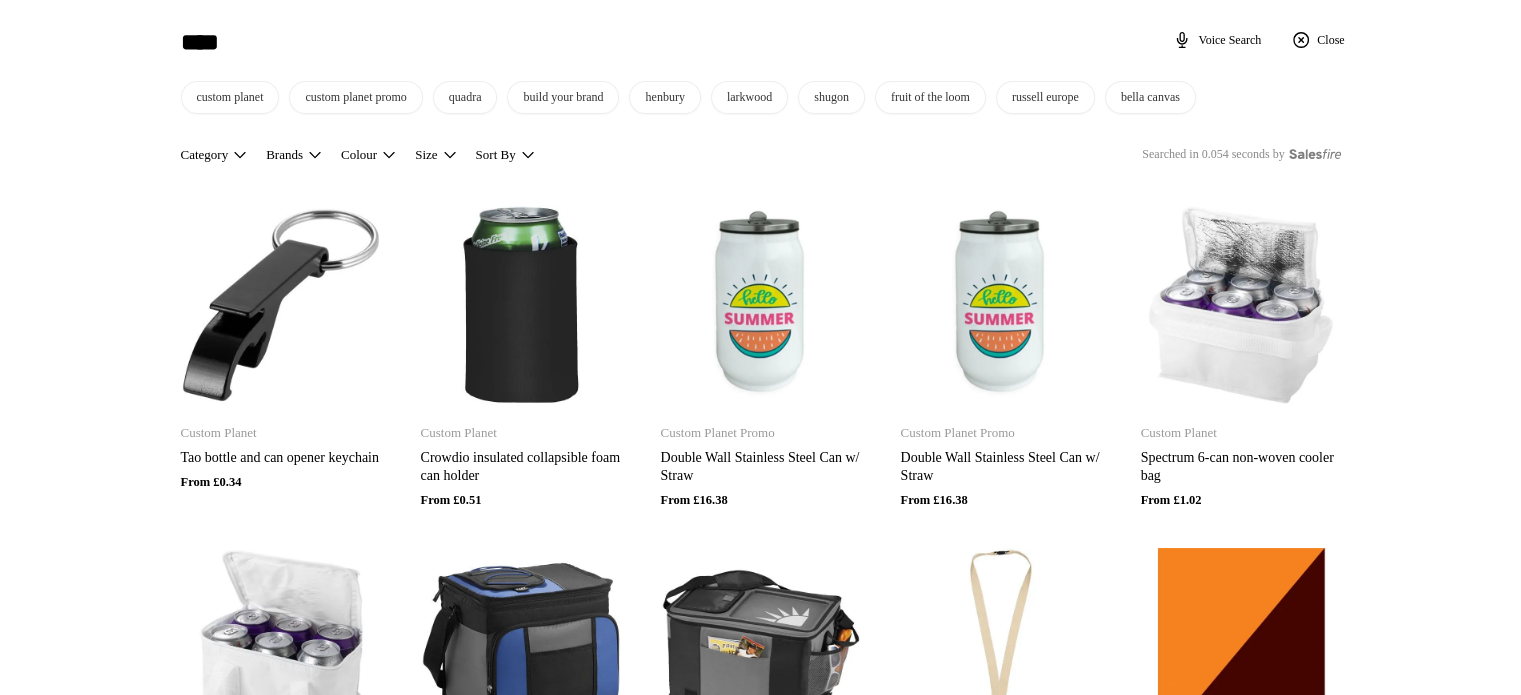 type on "****" 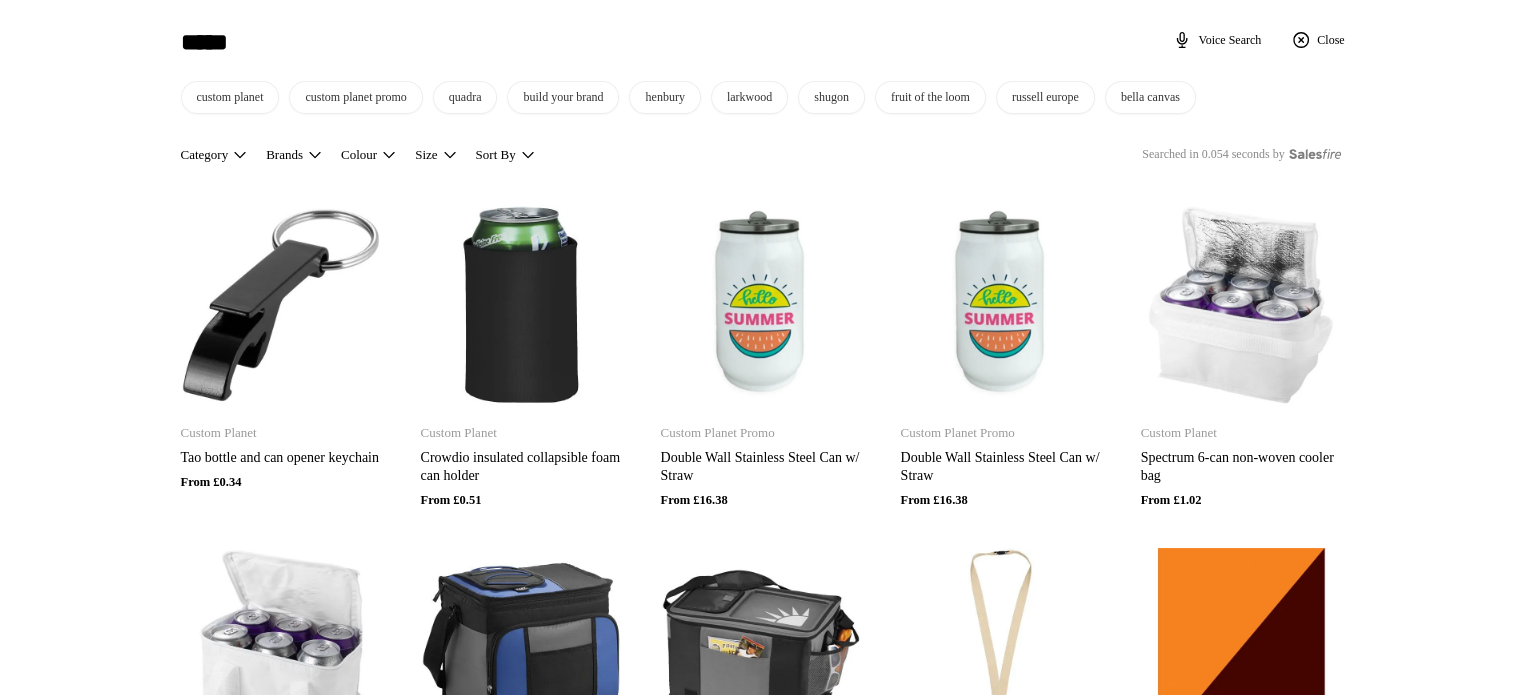 type on "*****" 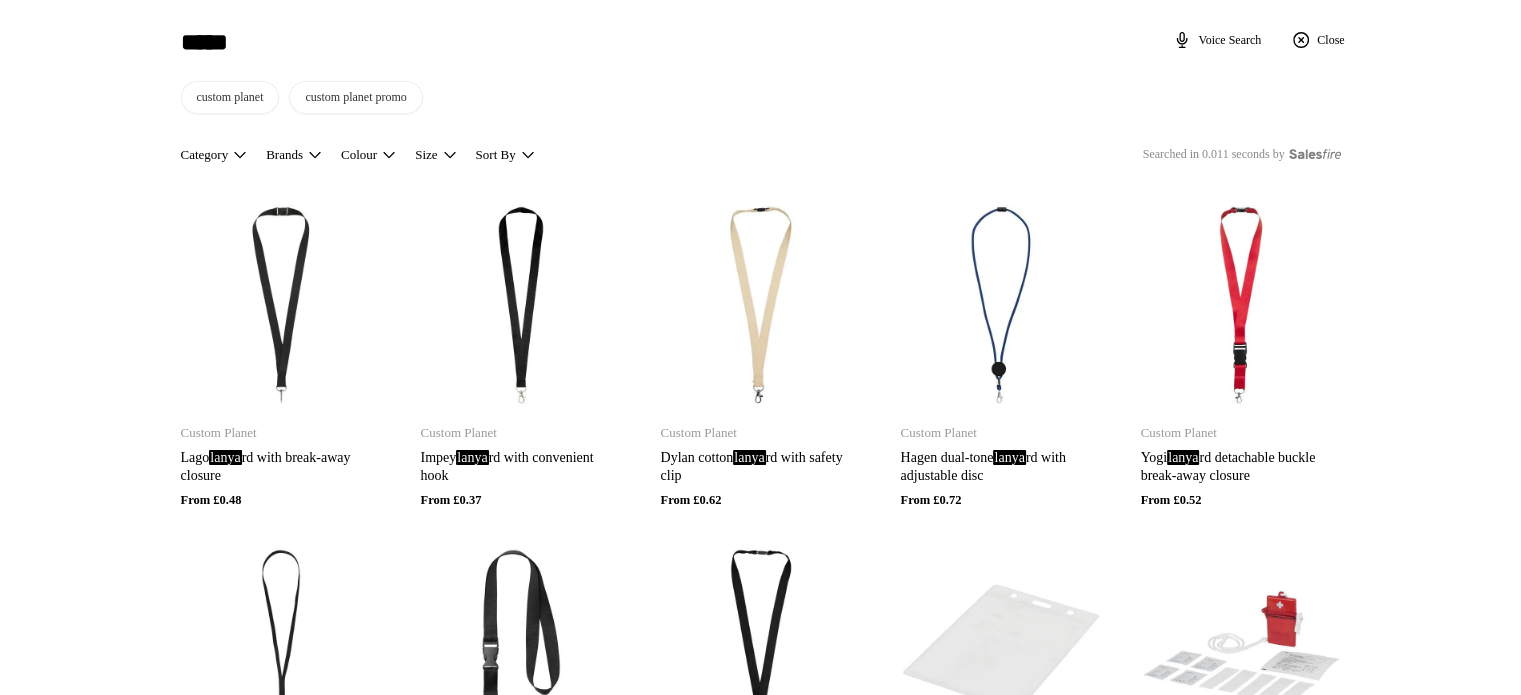 type on "******" 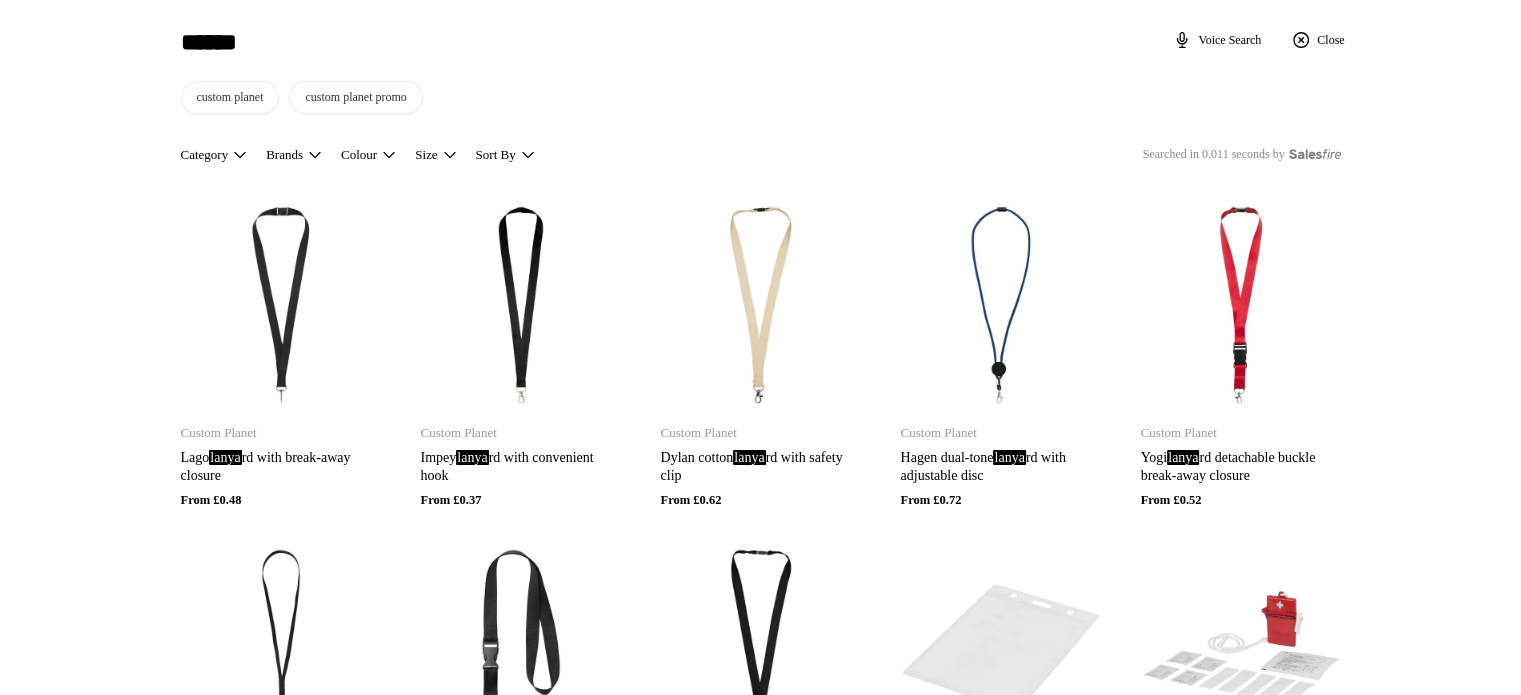 type on "*******" 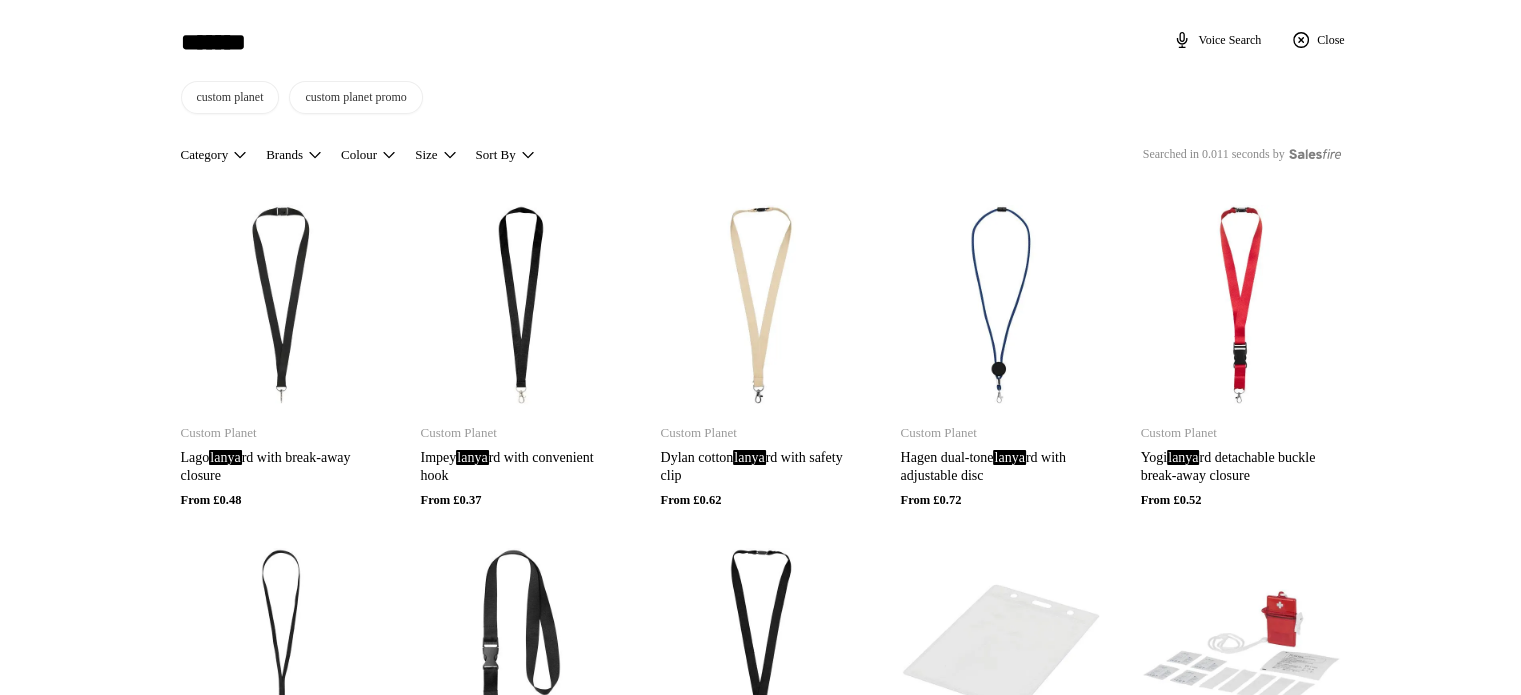 type on "*******" 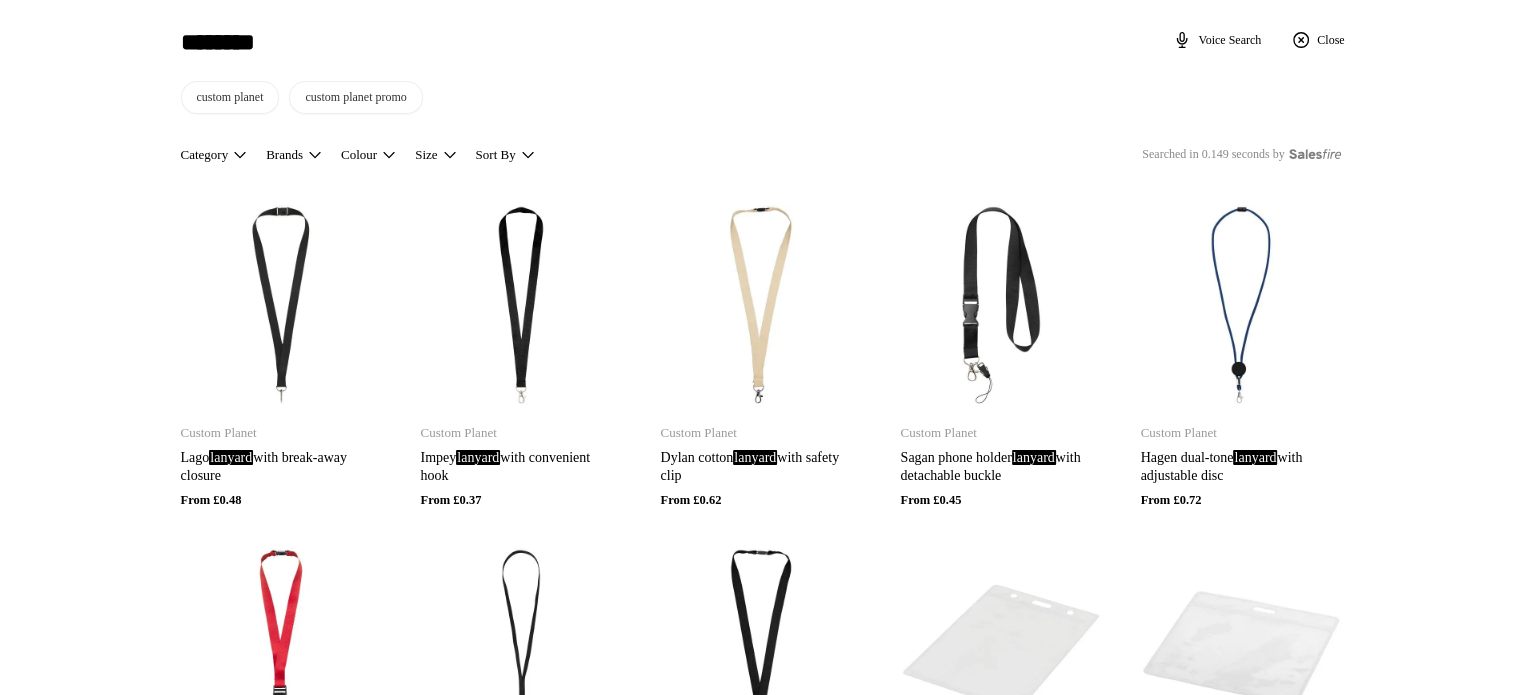 type on "********" 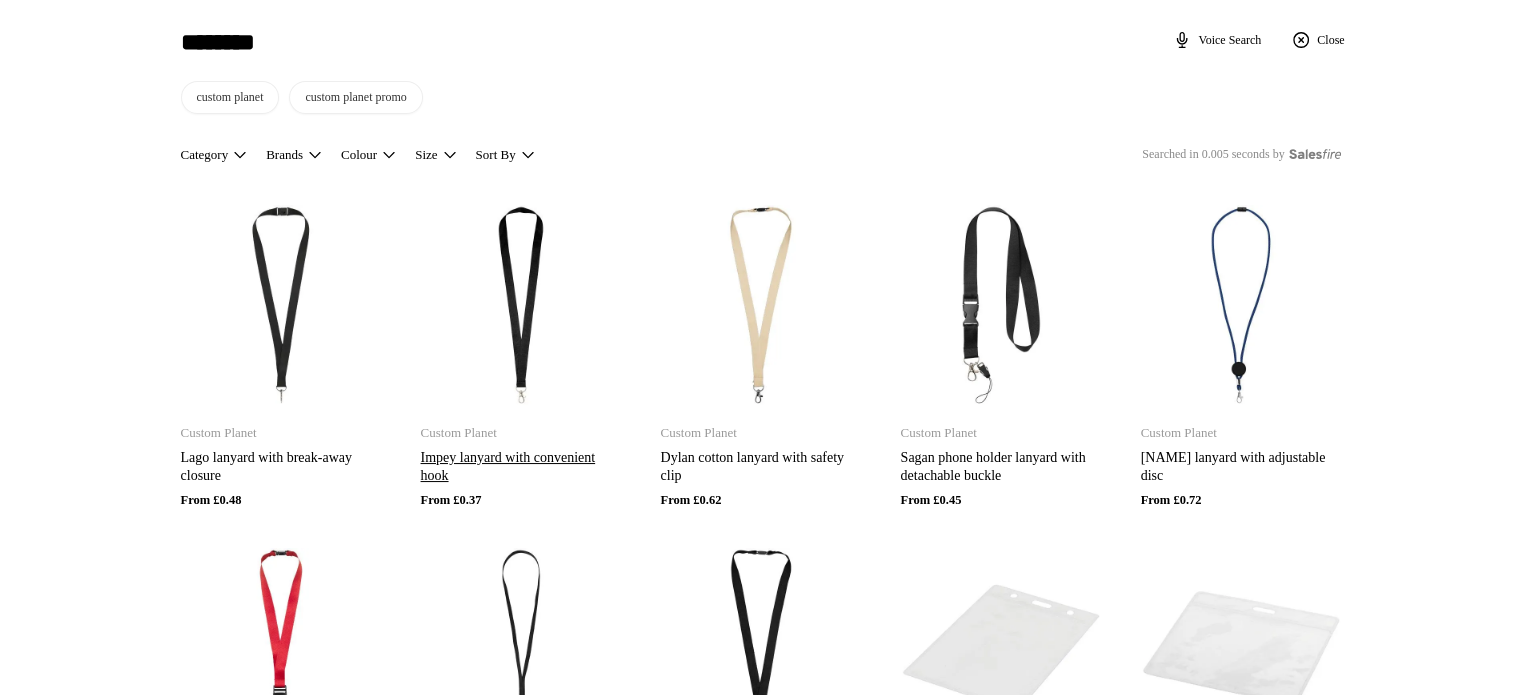 scroll, scrollTop: 0, scrollLeft: 0, axis: both 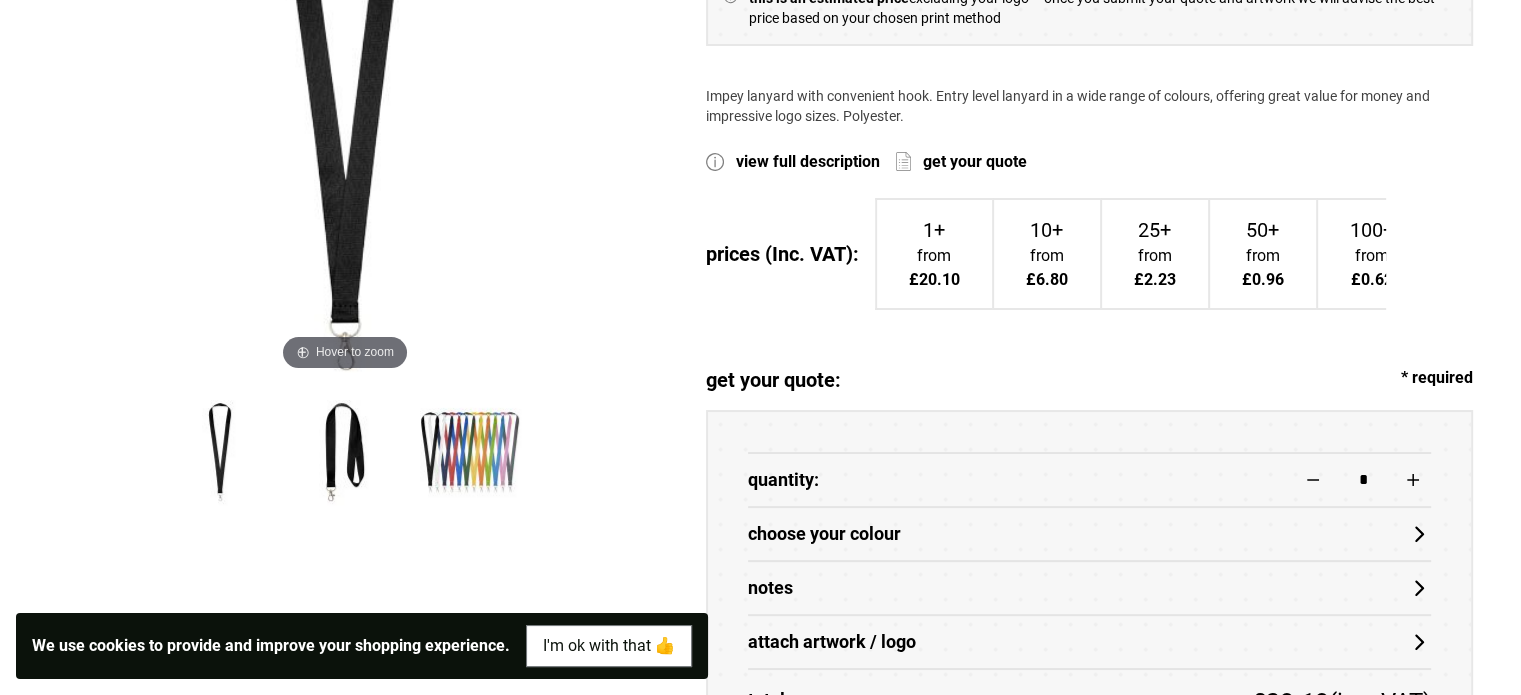 drag, startPoint x: 955, startPoint y: 292, endPoint x: 991, endPoint y: 287, distance: 36.345562 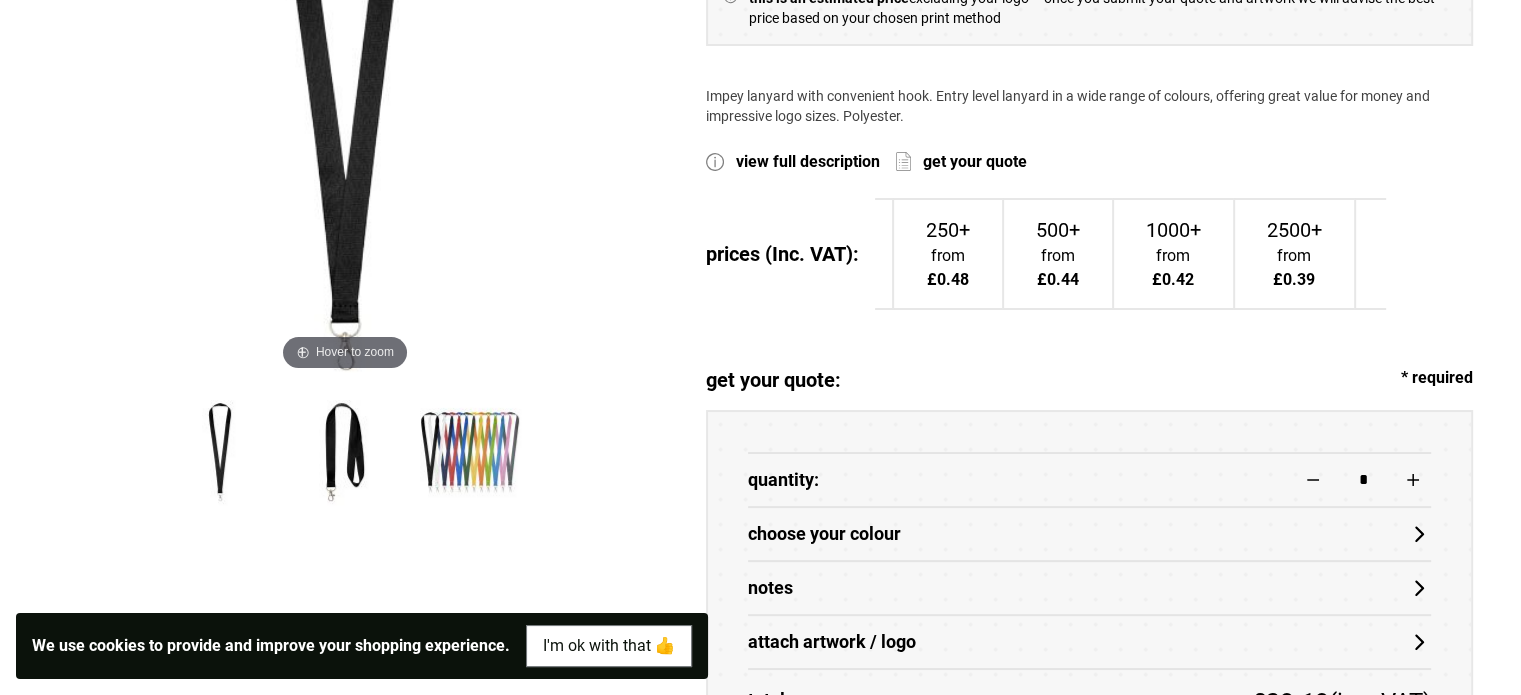 scroll, scrollTop: 0, scrollLeft: 560, axis: horizontal 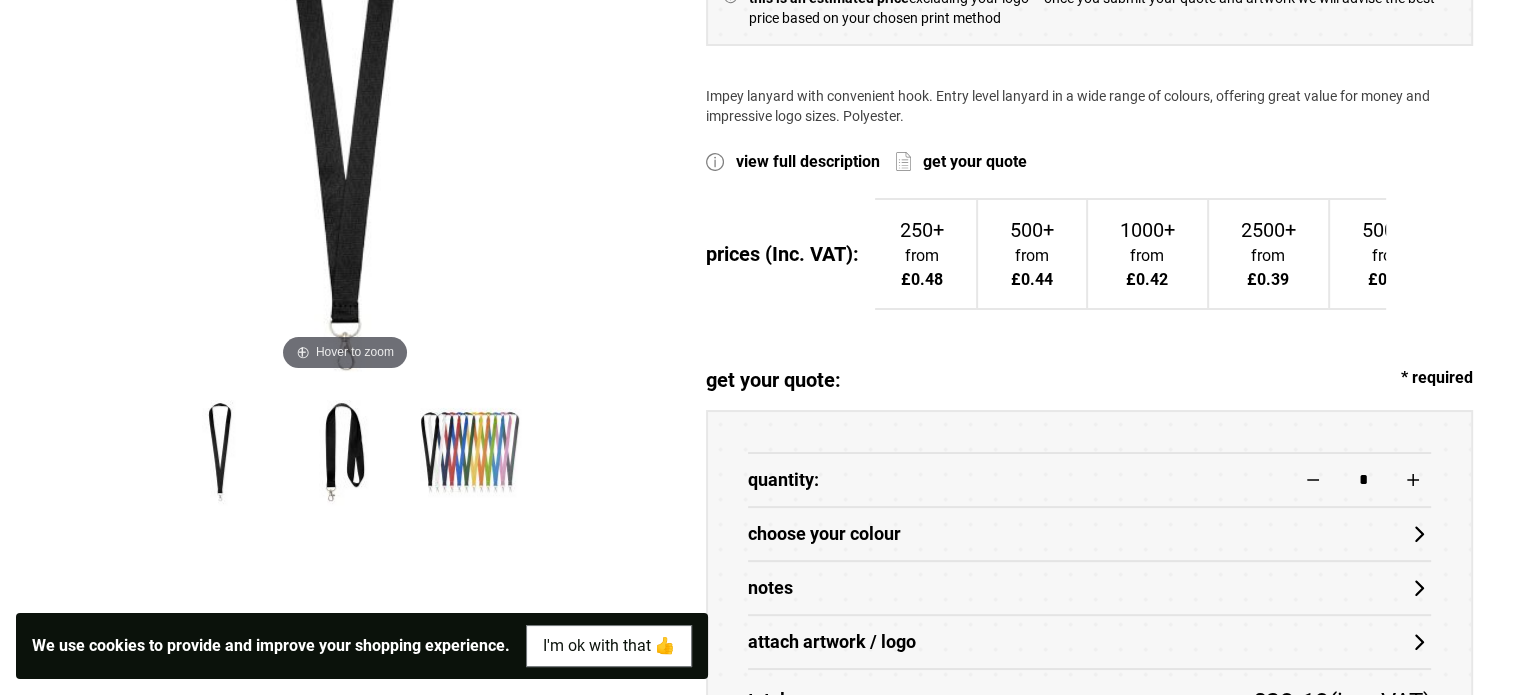 click on "100+" at bounding box center (812, 230) 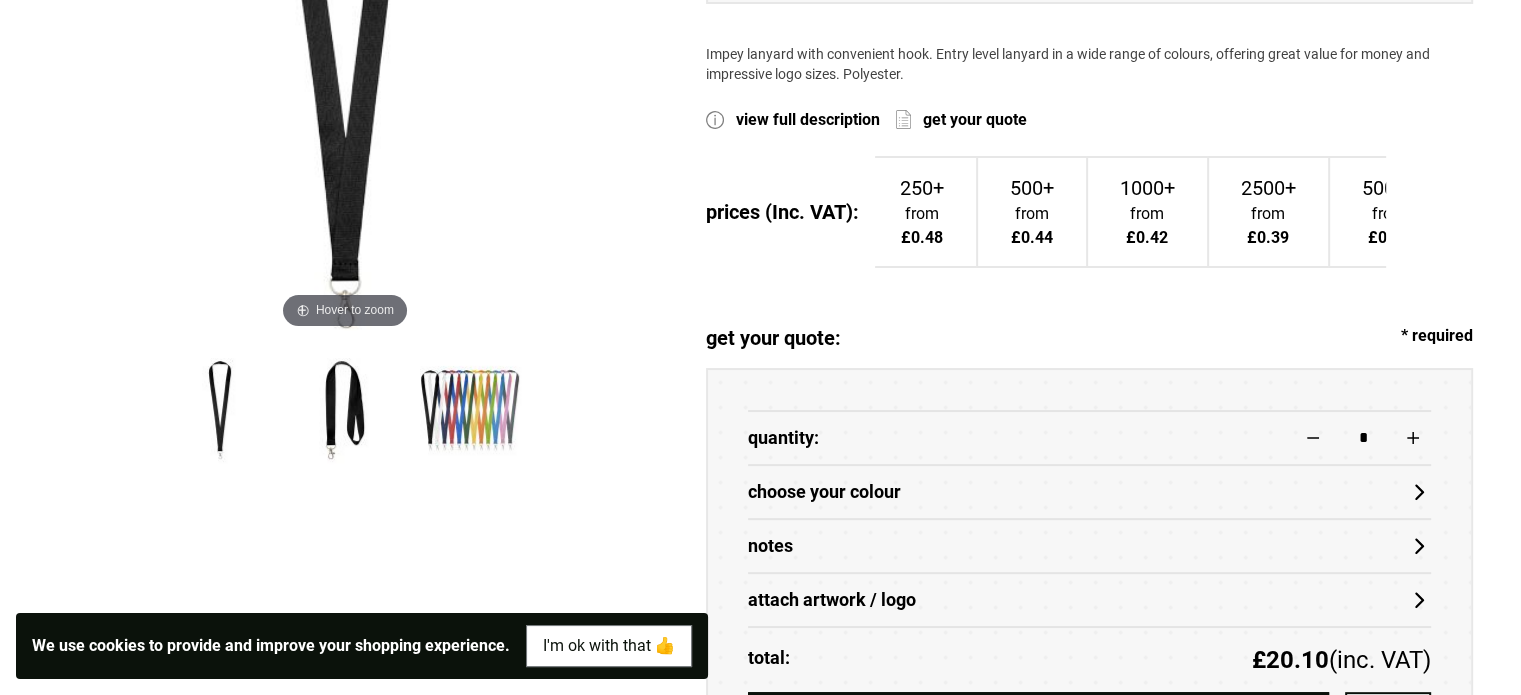 scroll, scrollTop: 600, scrollLeft: 0, axis: vertical 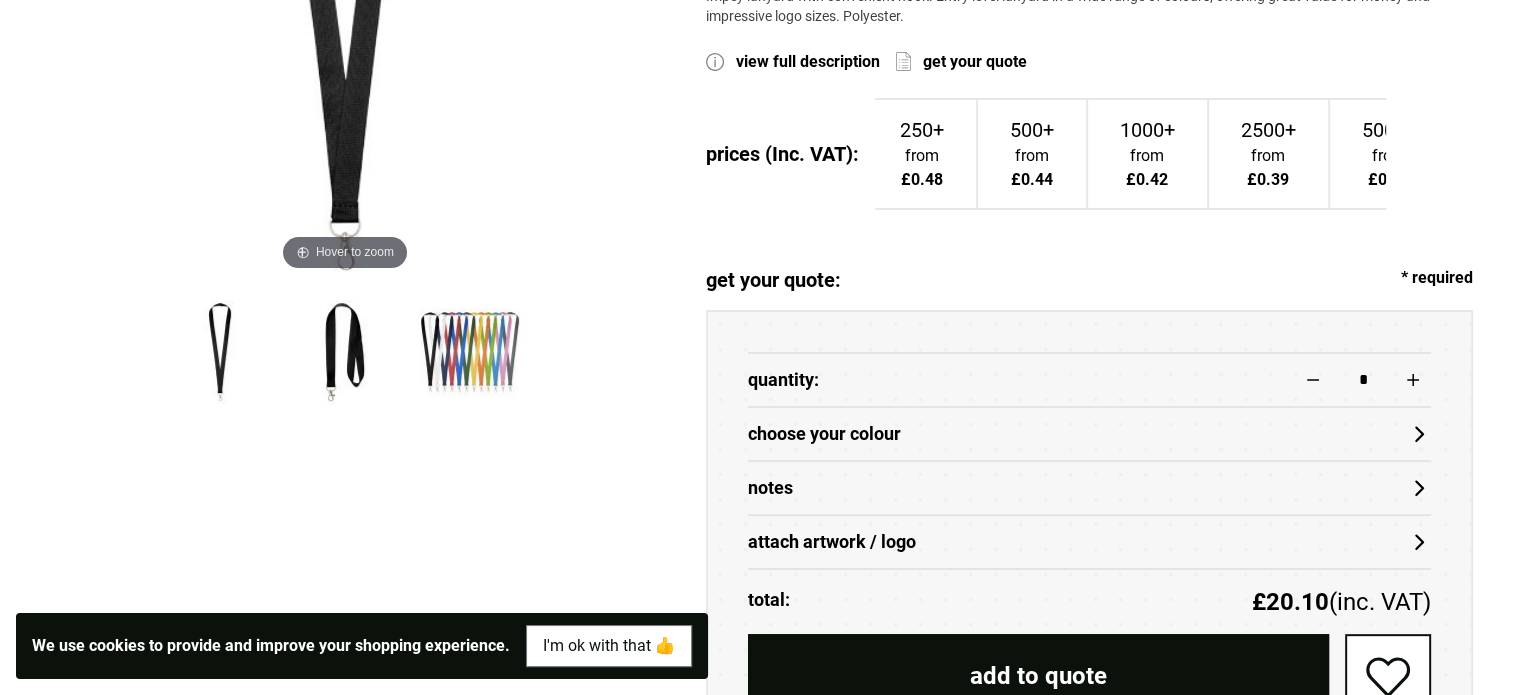click on "*" at bounding box center [1363, 380] 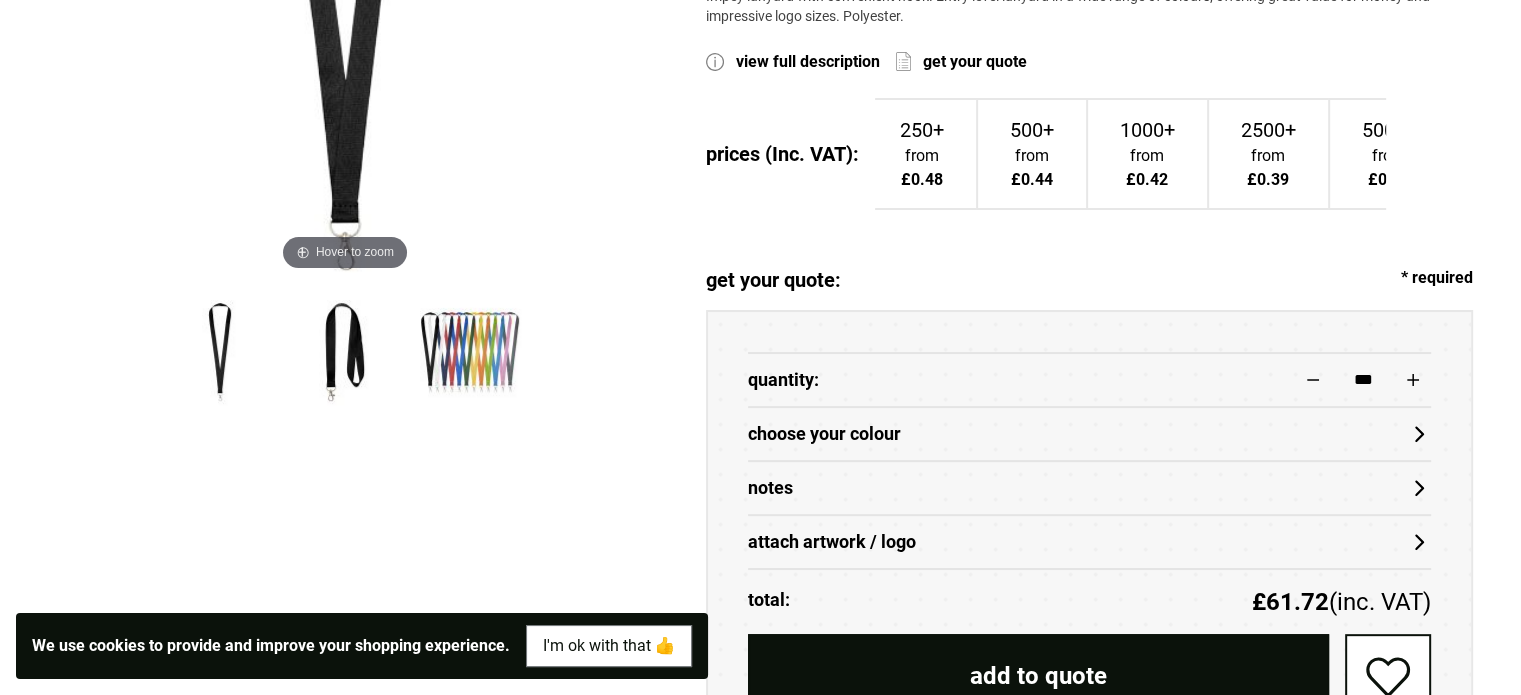 type on "***" 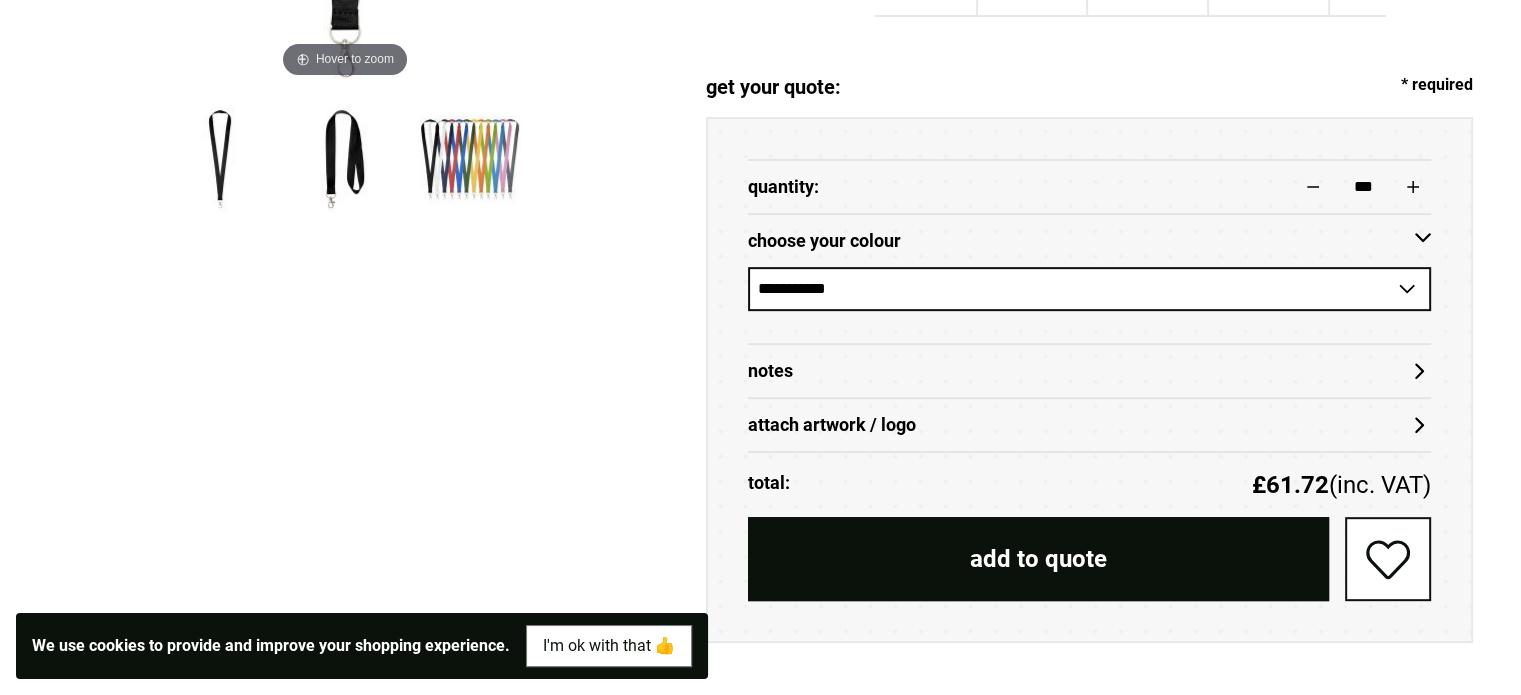 scroll, scrollTop: 800, scrollLeft: 0, axis: vertical 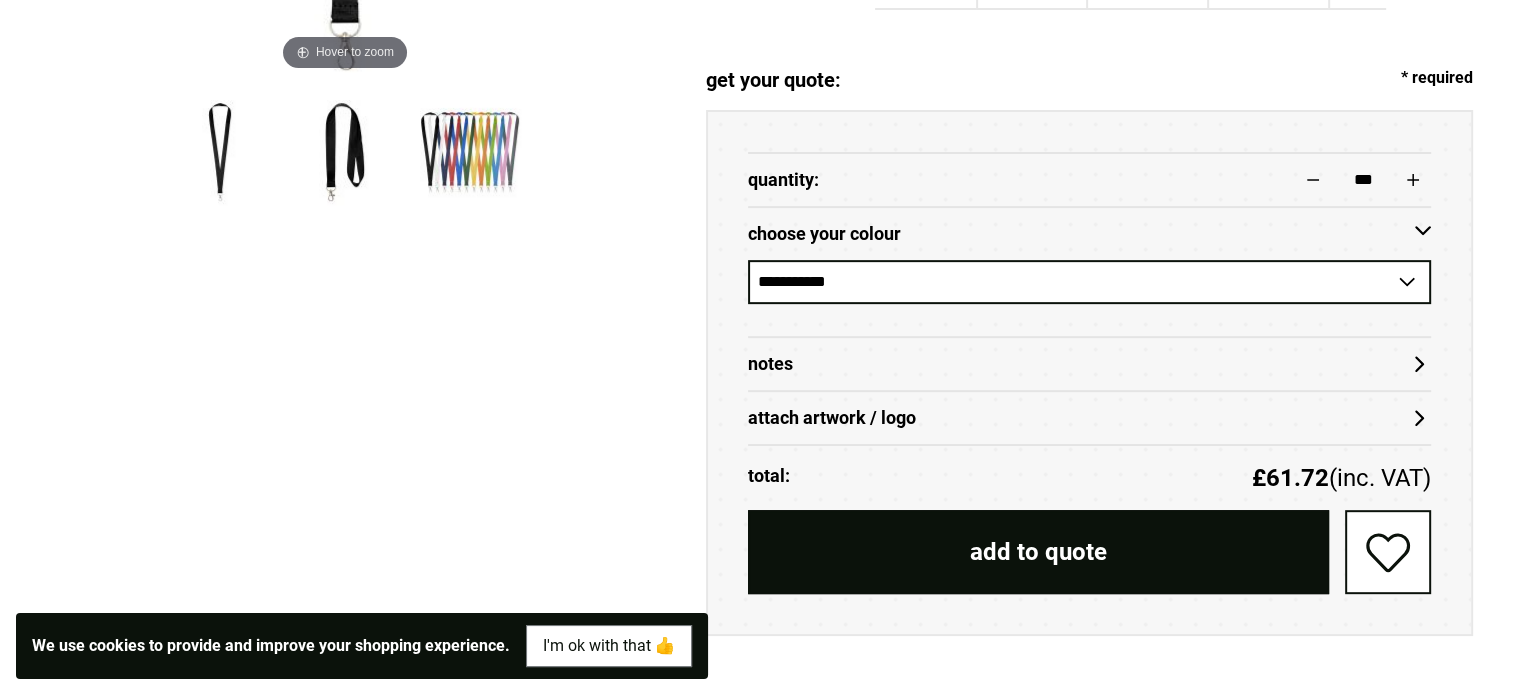 click on "**********" at bounding box center [1089, 282] 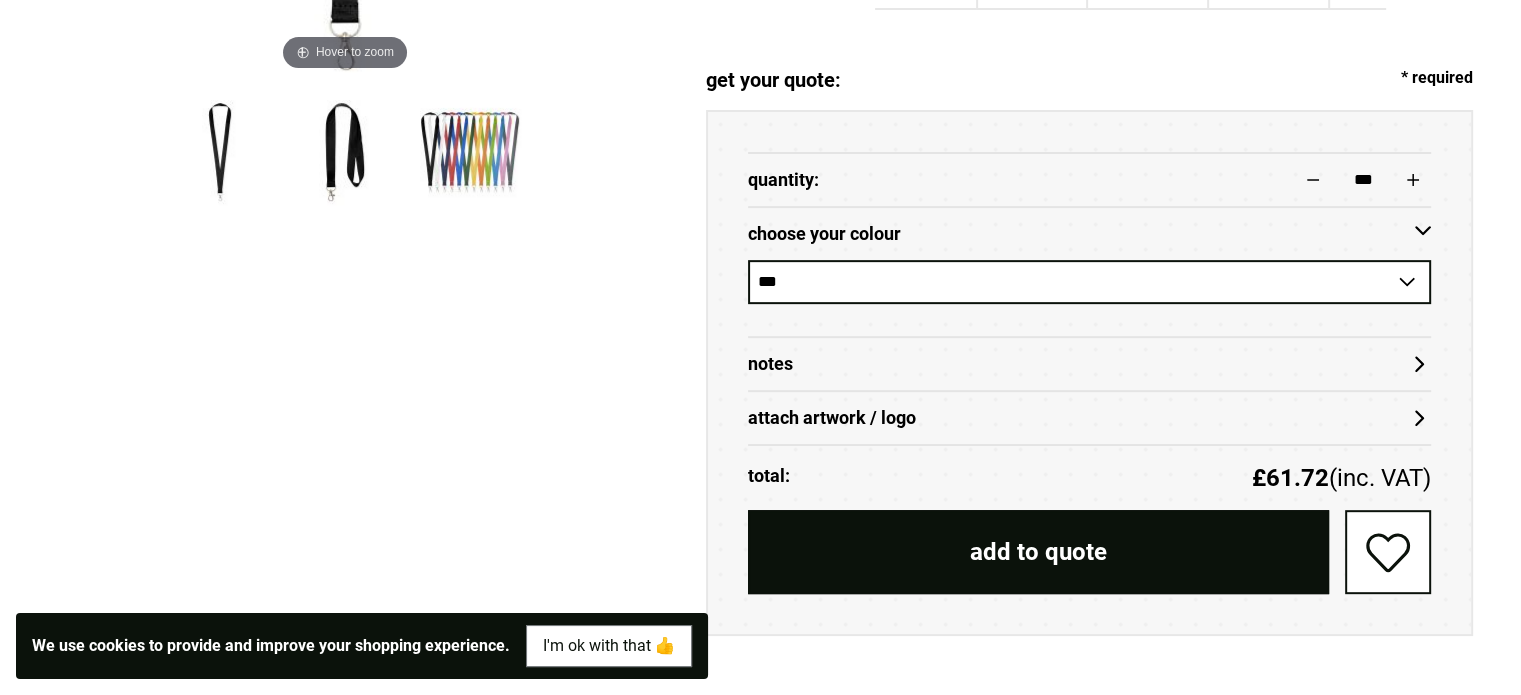 click on "**********" at bounding box center (1089, 282) 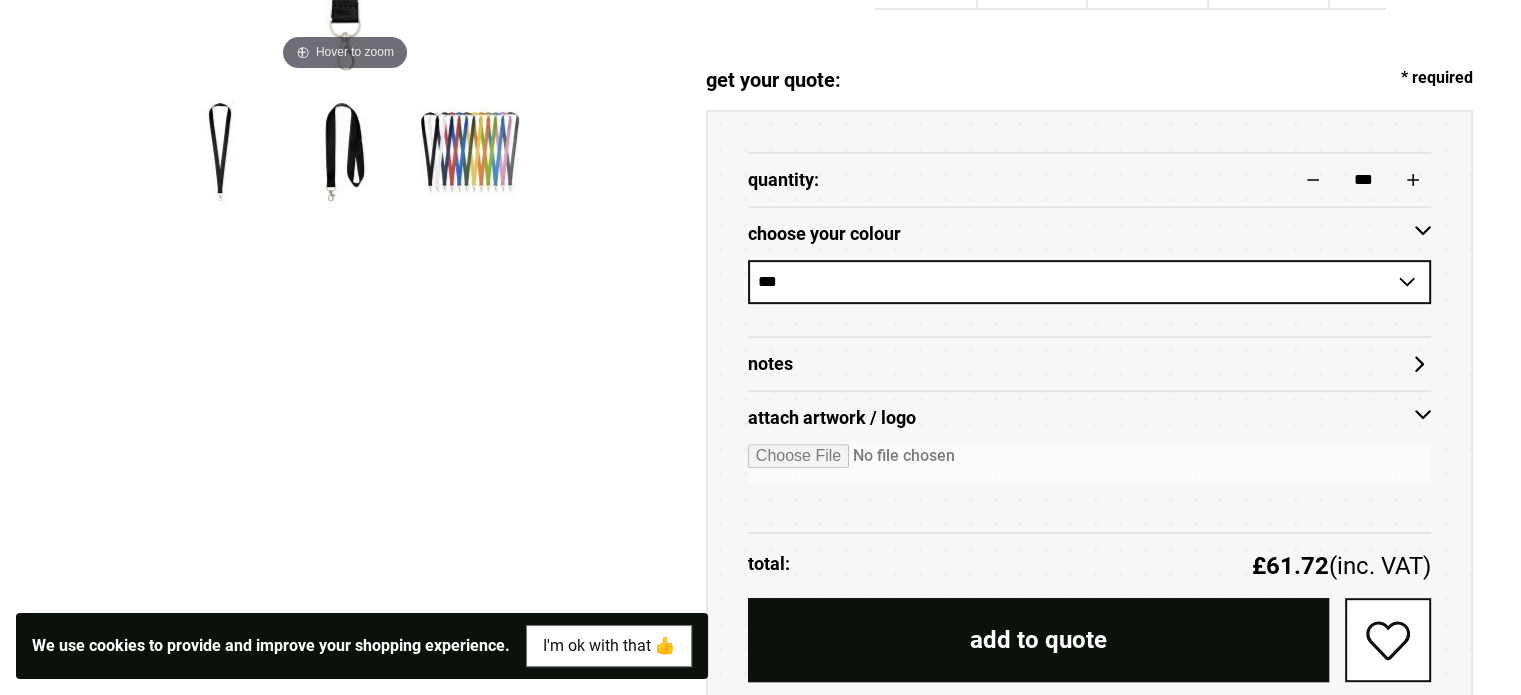 click at bounding box center [1089, 464] 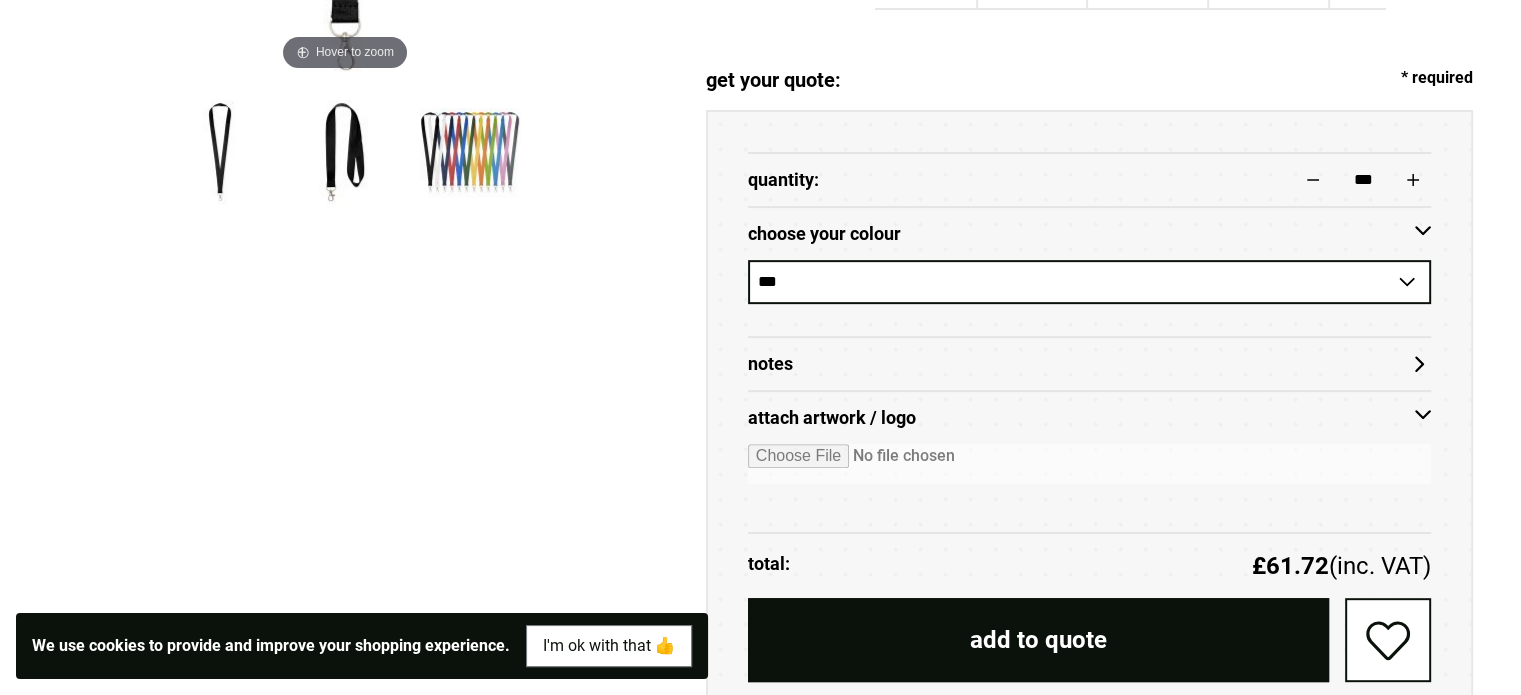 type on "**********" 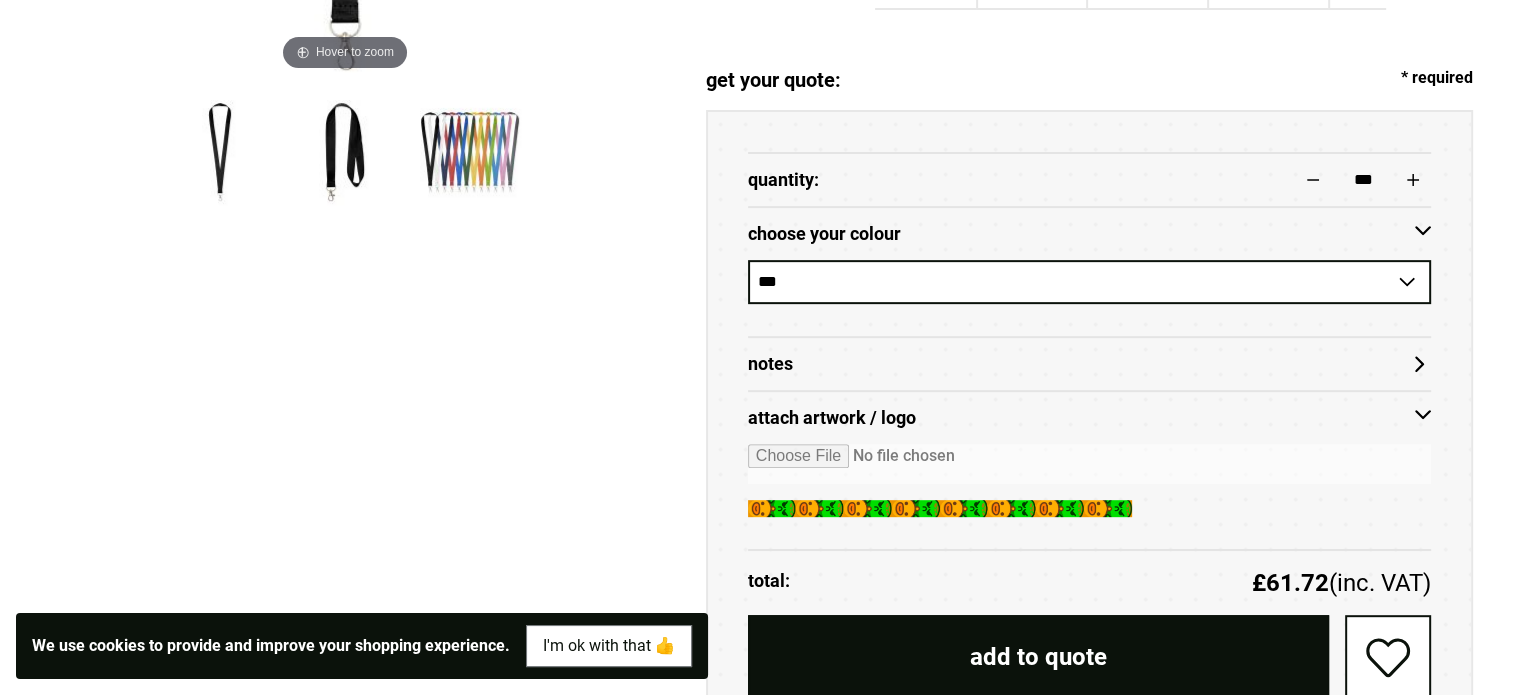 click on "Notes" at bounding box center (1089, 364) 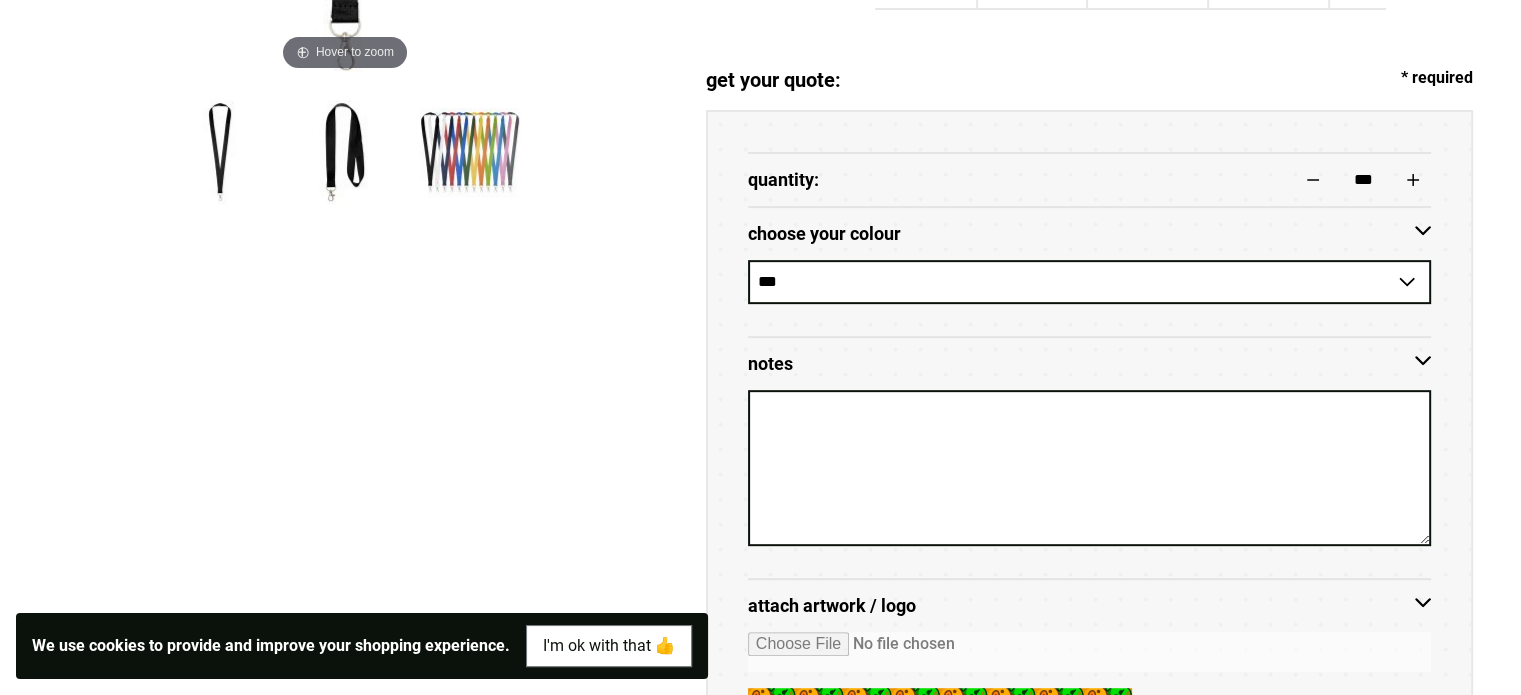 click at bounding box center (1089, 468) 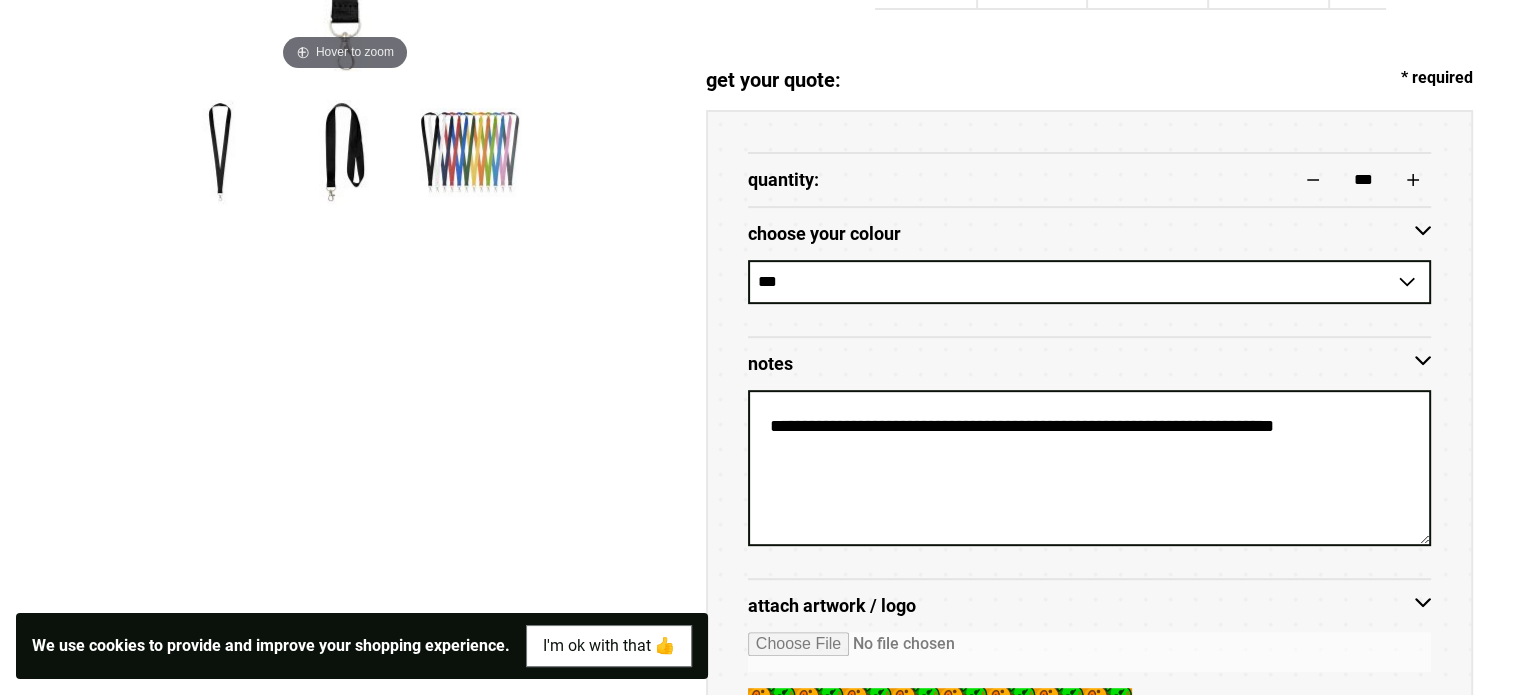 click on "**********" at bounding box center [1089, 468] 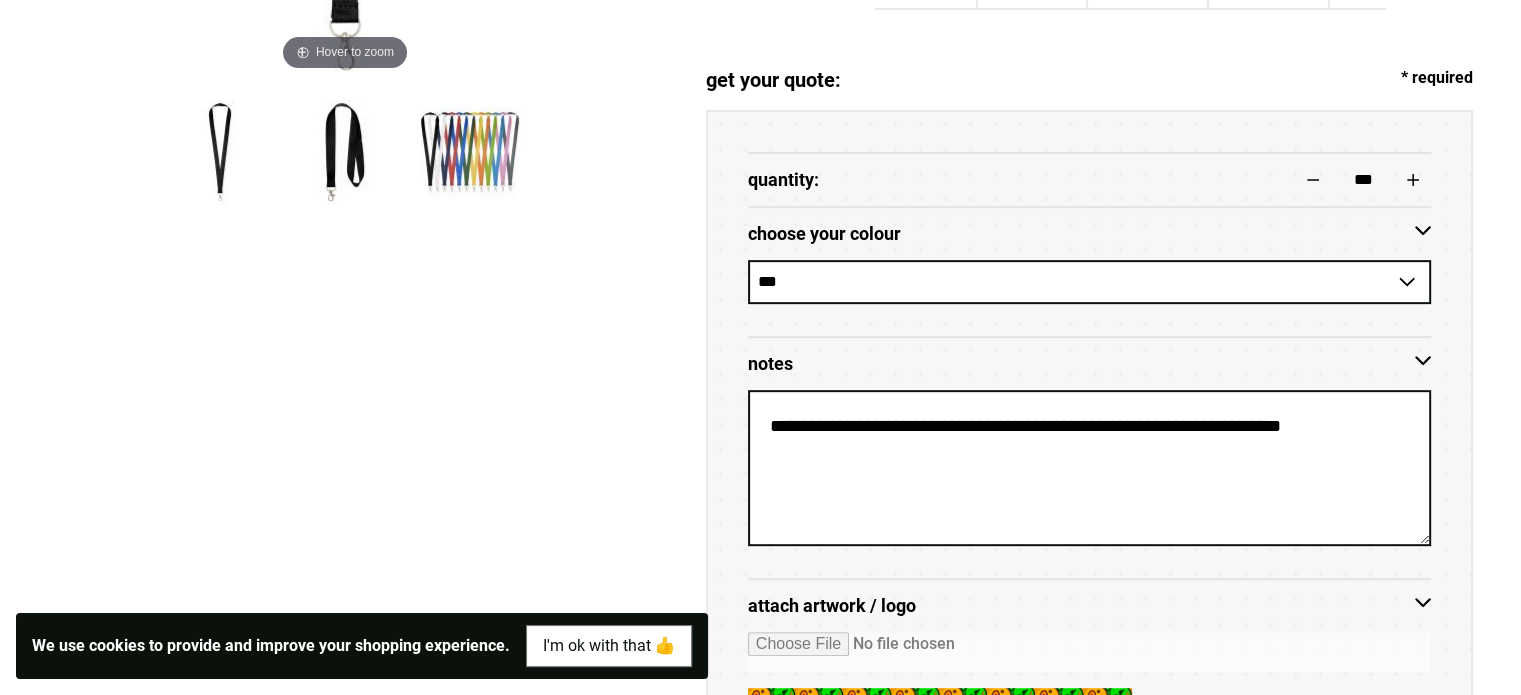 click on "**********" at bounding box center [1089, 468] 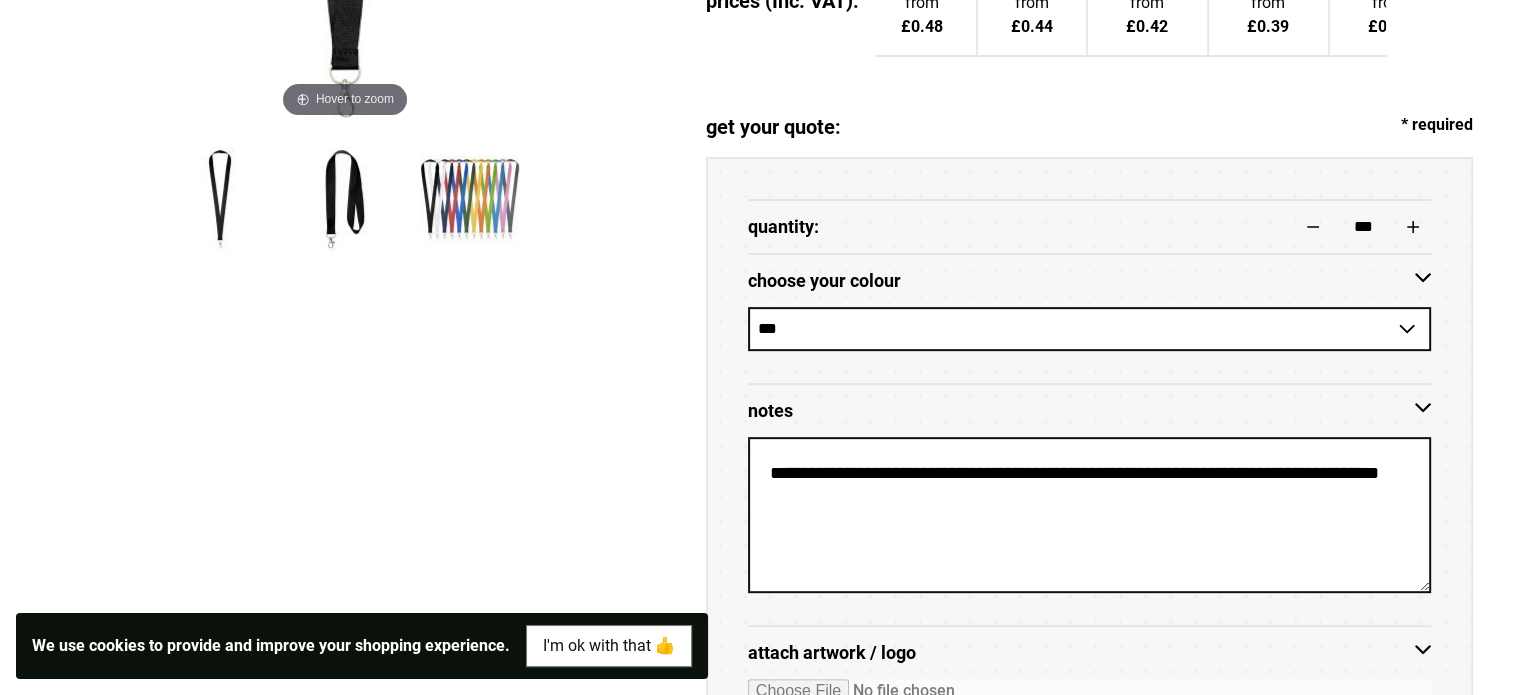 scroll, scrollTop: 800, scrollLeft: 0, axis: vertical 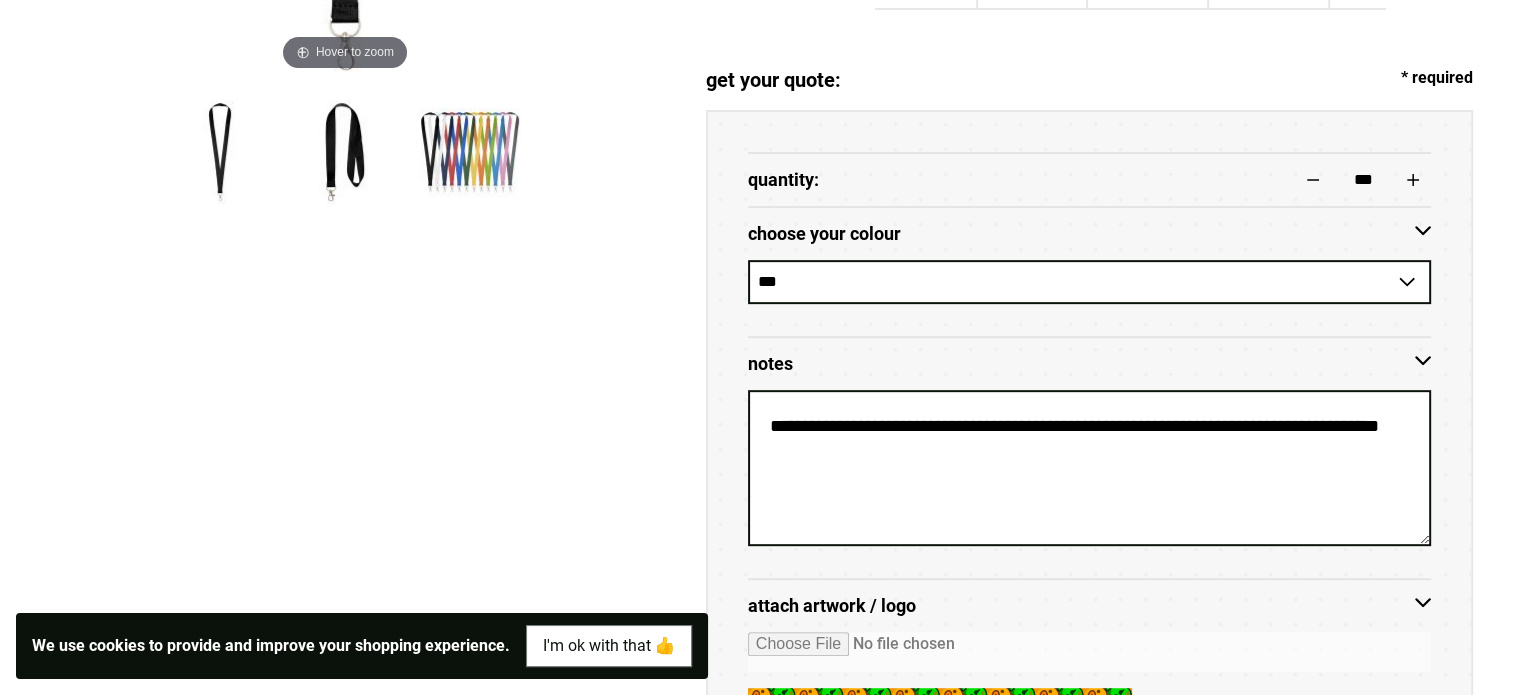 click on "**********" at bounding box center (1089, 468) 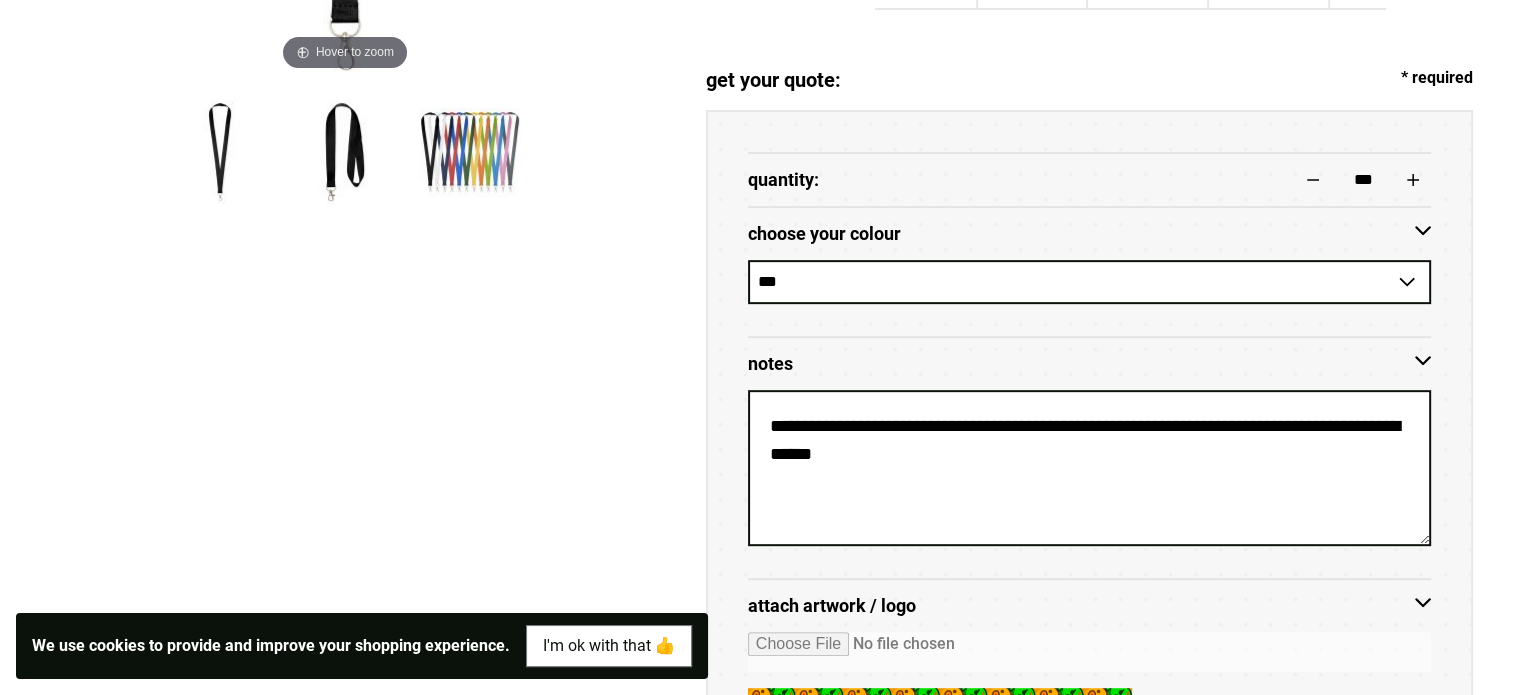 click on "**********" at bounding box center [1089, 468] 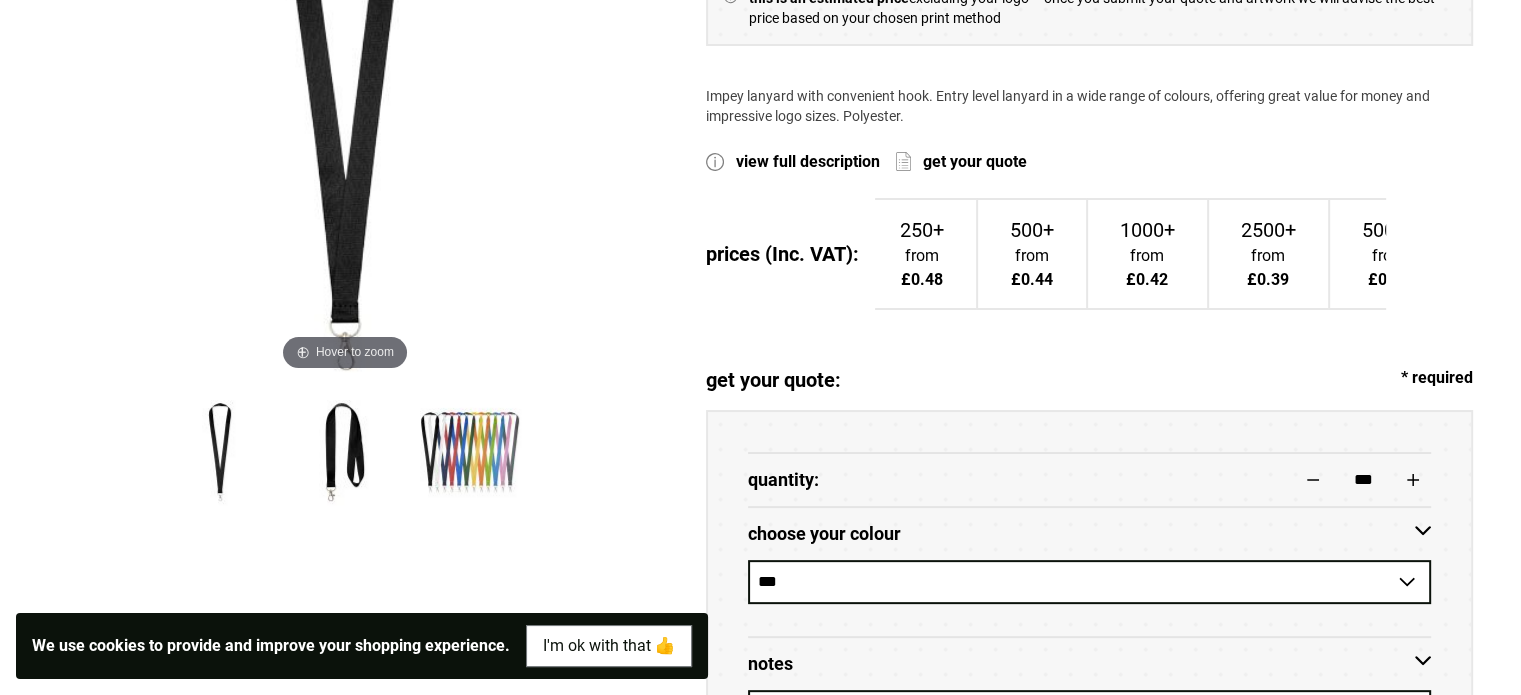 scroll, scrollTop: 500, scrollLeft: 0, axis: vertical 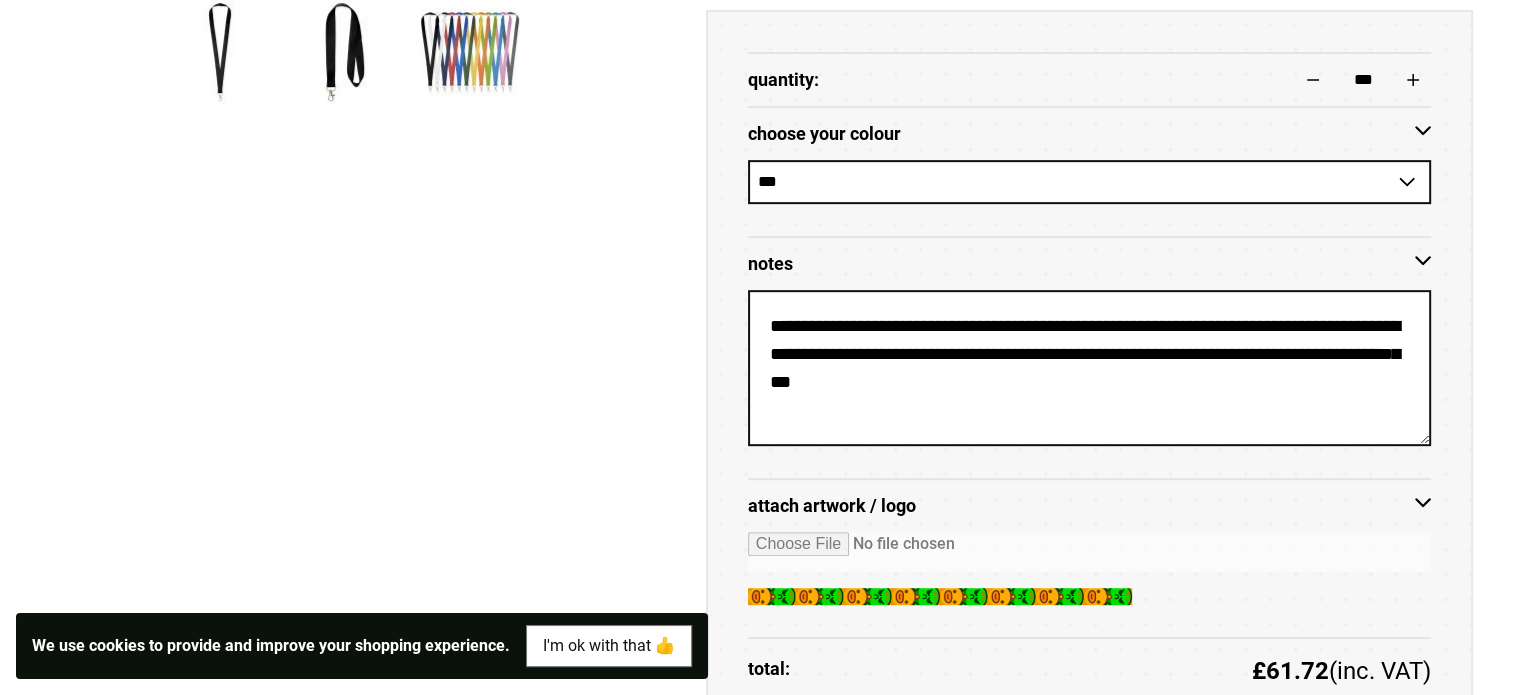 drag, startPoint x: 1366, startPoint y: 52, endPoint x: 1340, endPoint y: 52, distance: 26 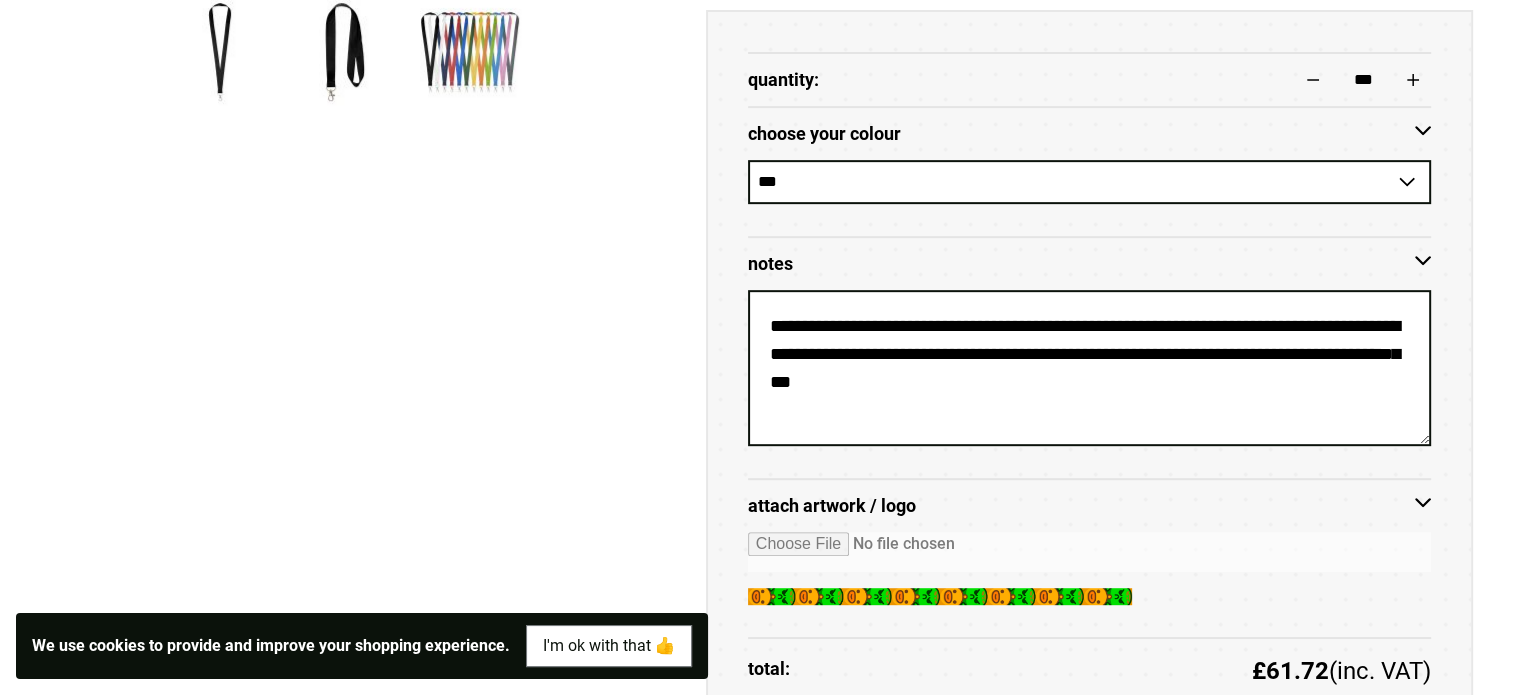 click on "***" at bounding box center (1363, 80) 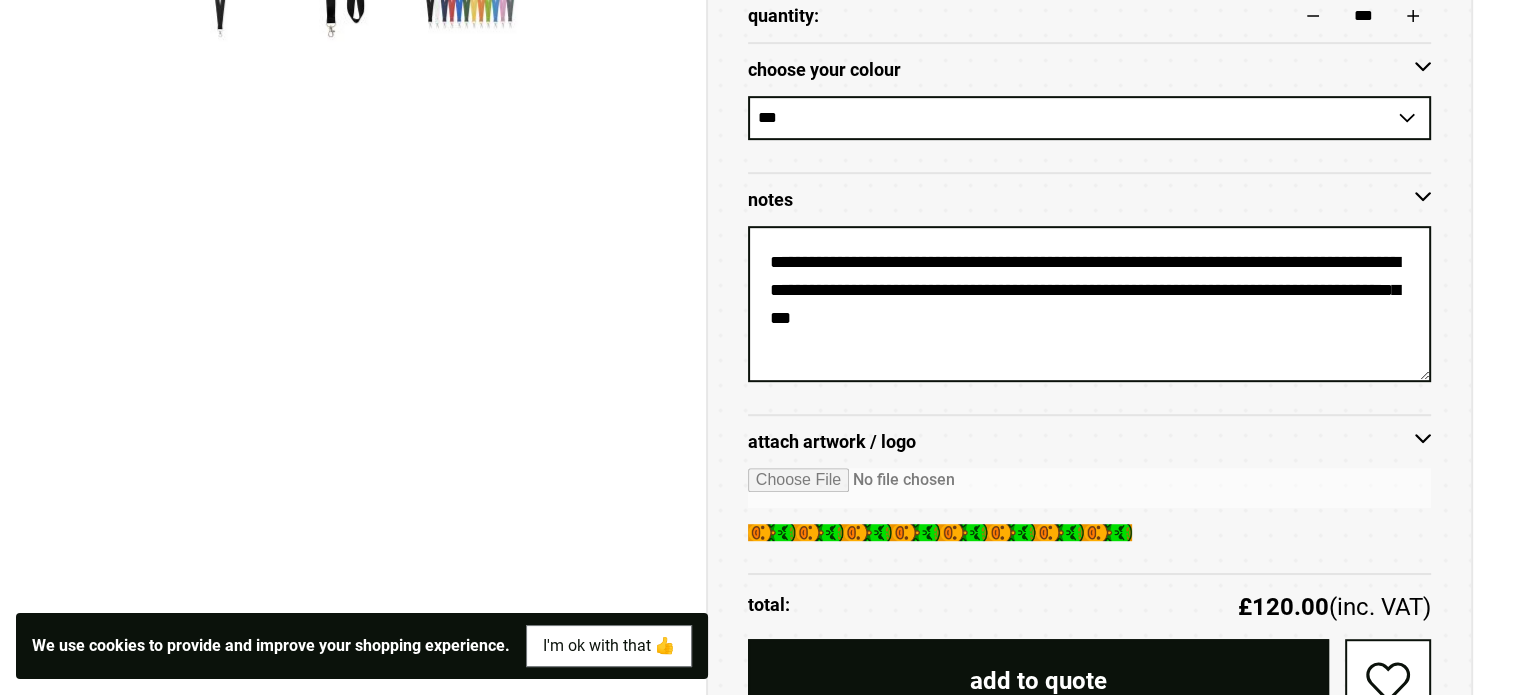 scroll, scrollTop: 1100, scrollLeft: 0, axis: vertical 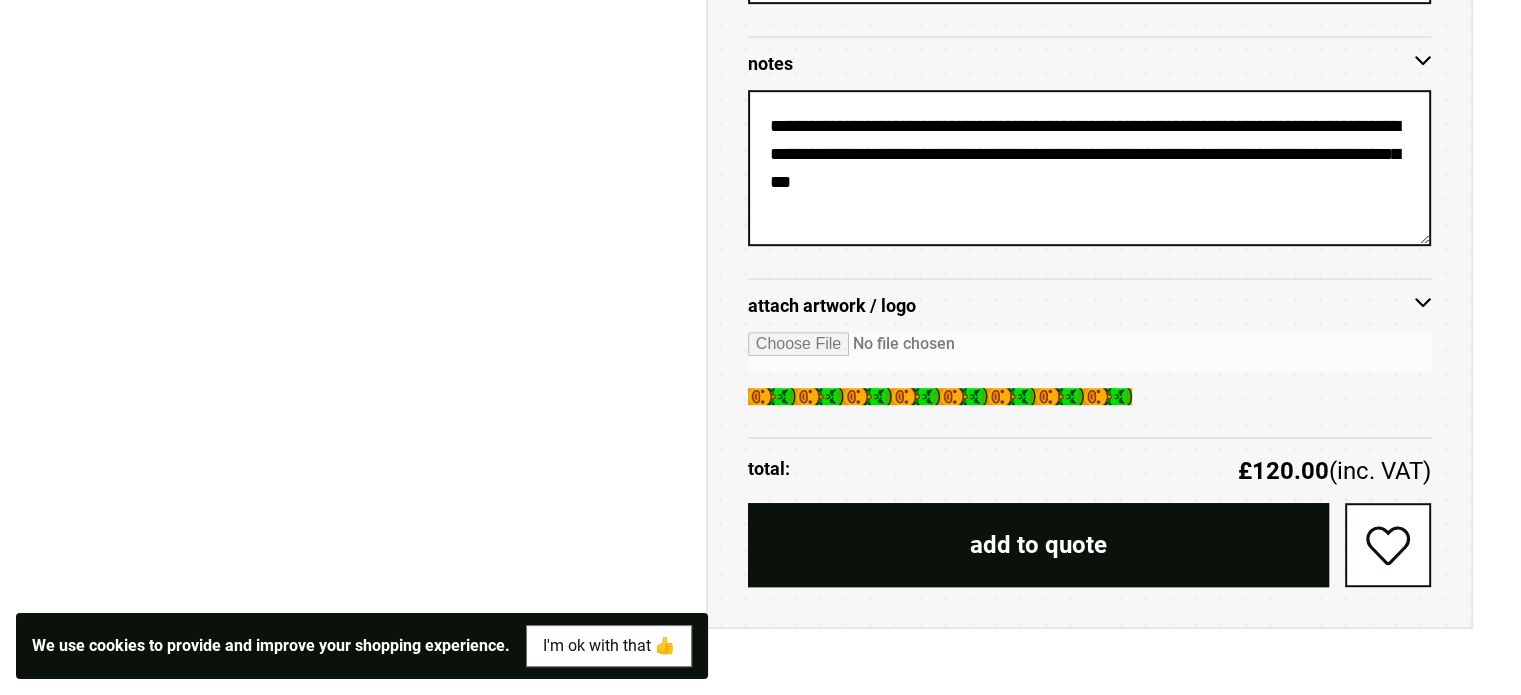 click on "**********" at bounding box center (1089, 219) 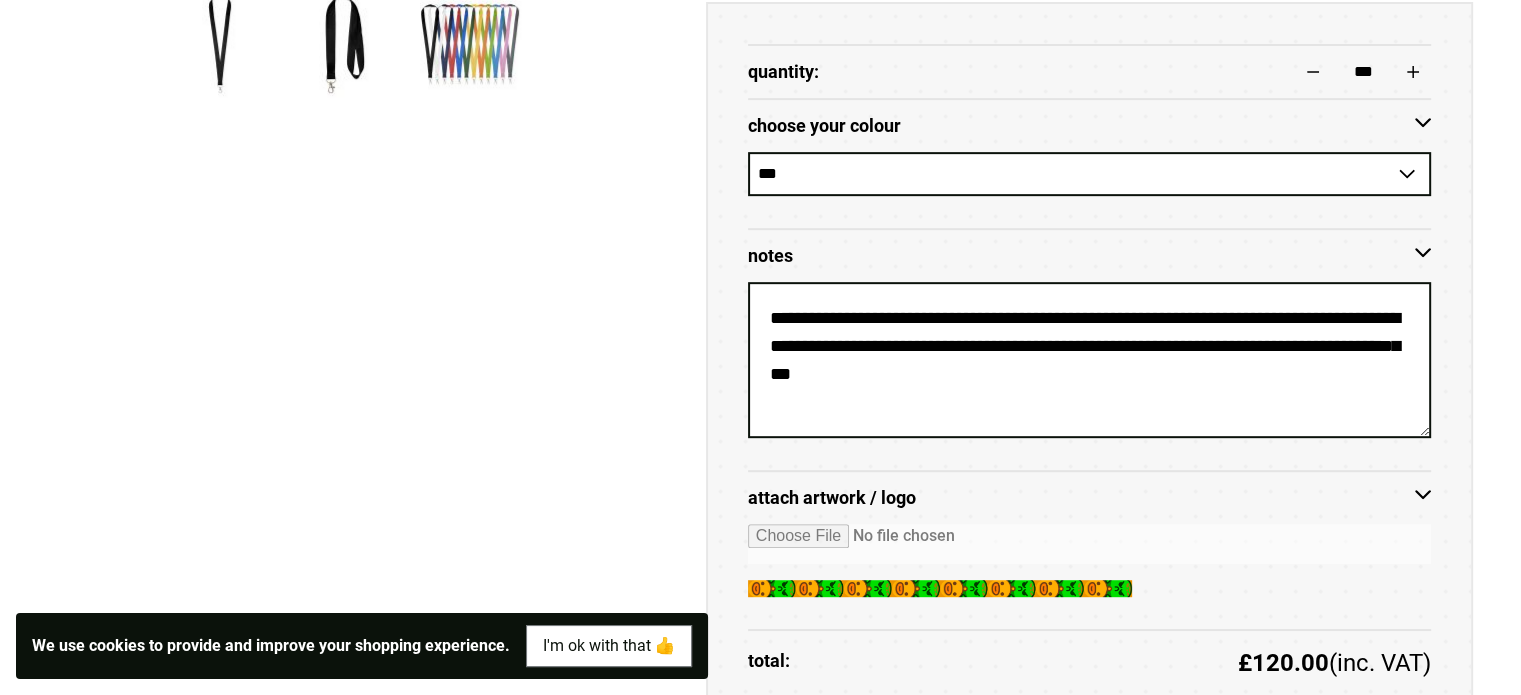scroll, scrollTop: 900, scrollLeft: 0, axis: vertical 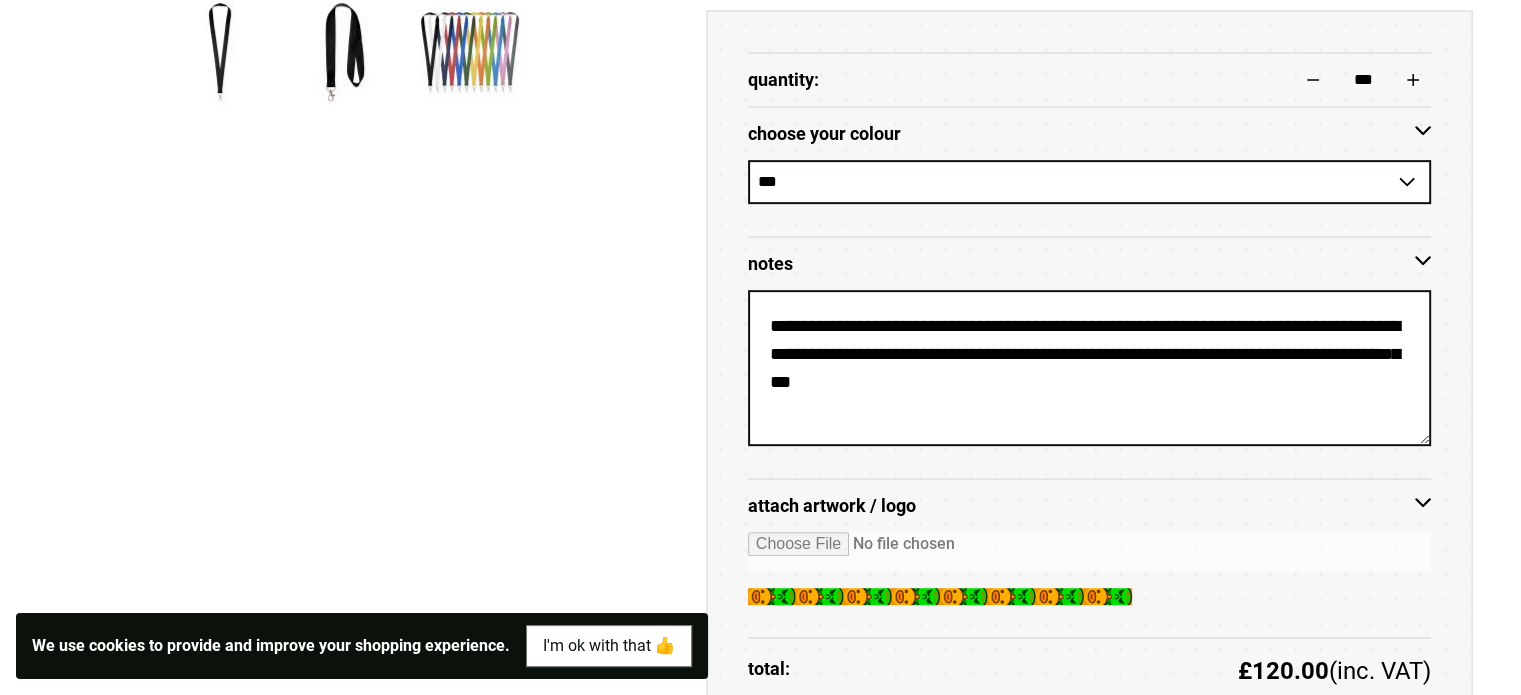 drag, startPoint x: 1368, startPoint y: 56, endPoint x: 1335, endPoint y: 56, distance: 33 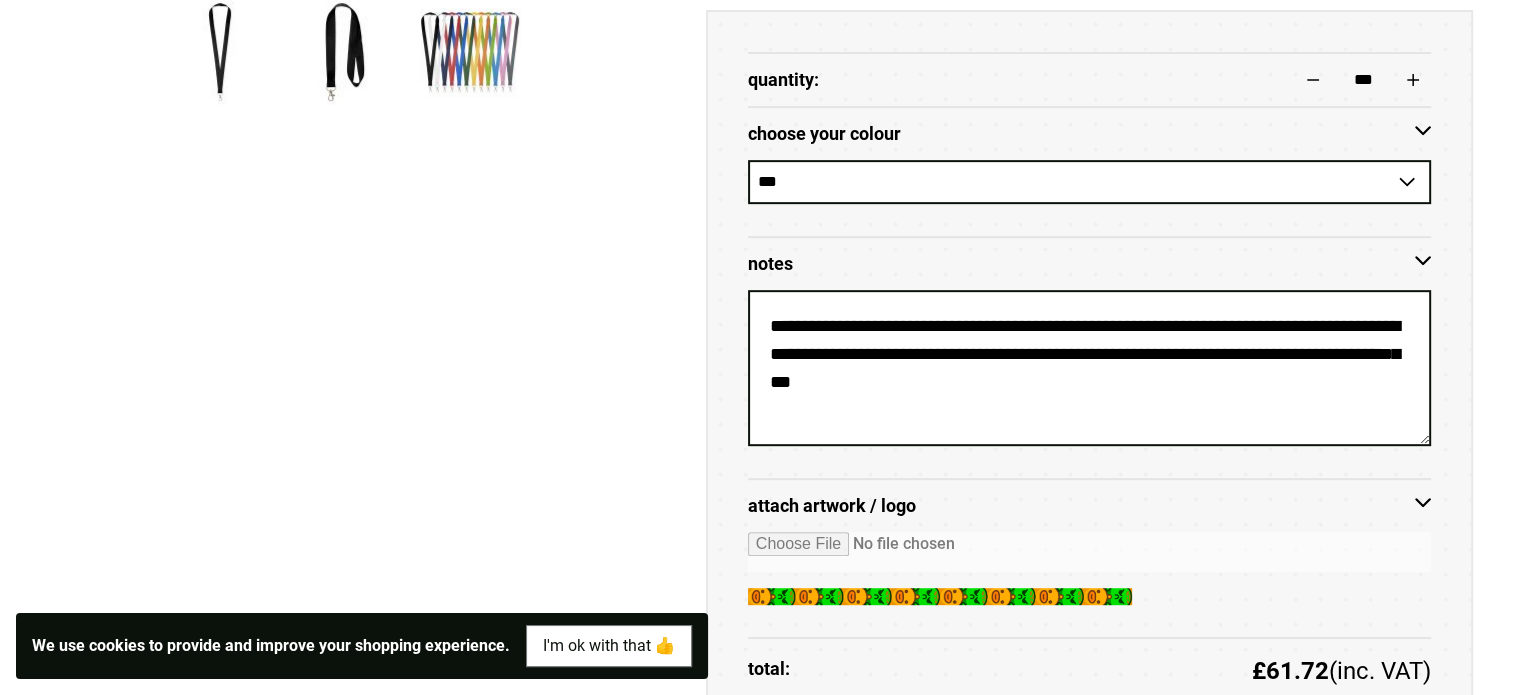type on "***" 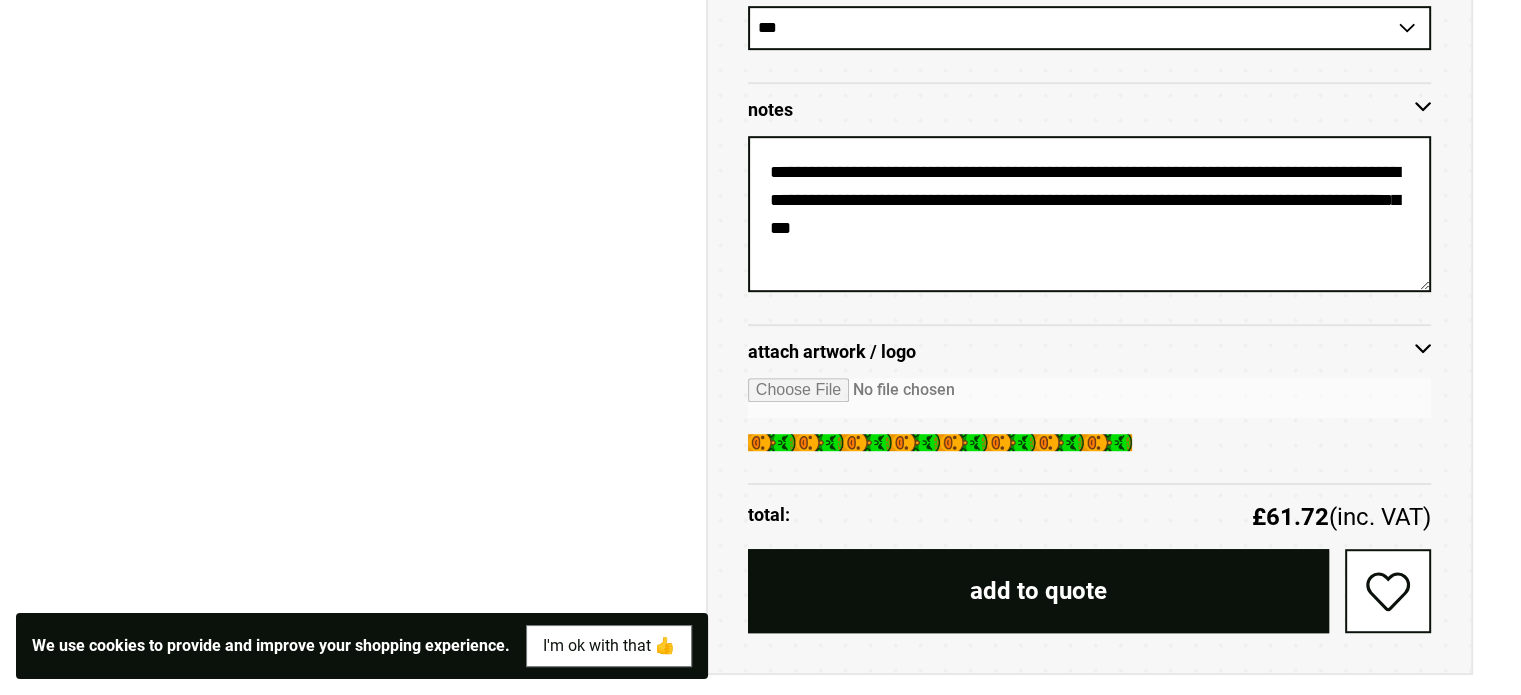 scroll, scrollTop: 1200, scrollLeft: 0, axis: vertical 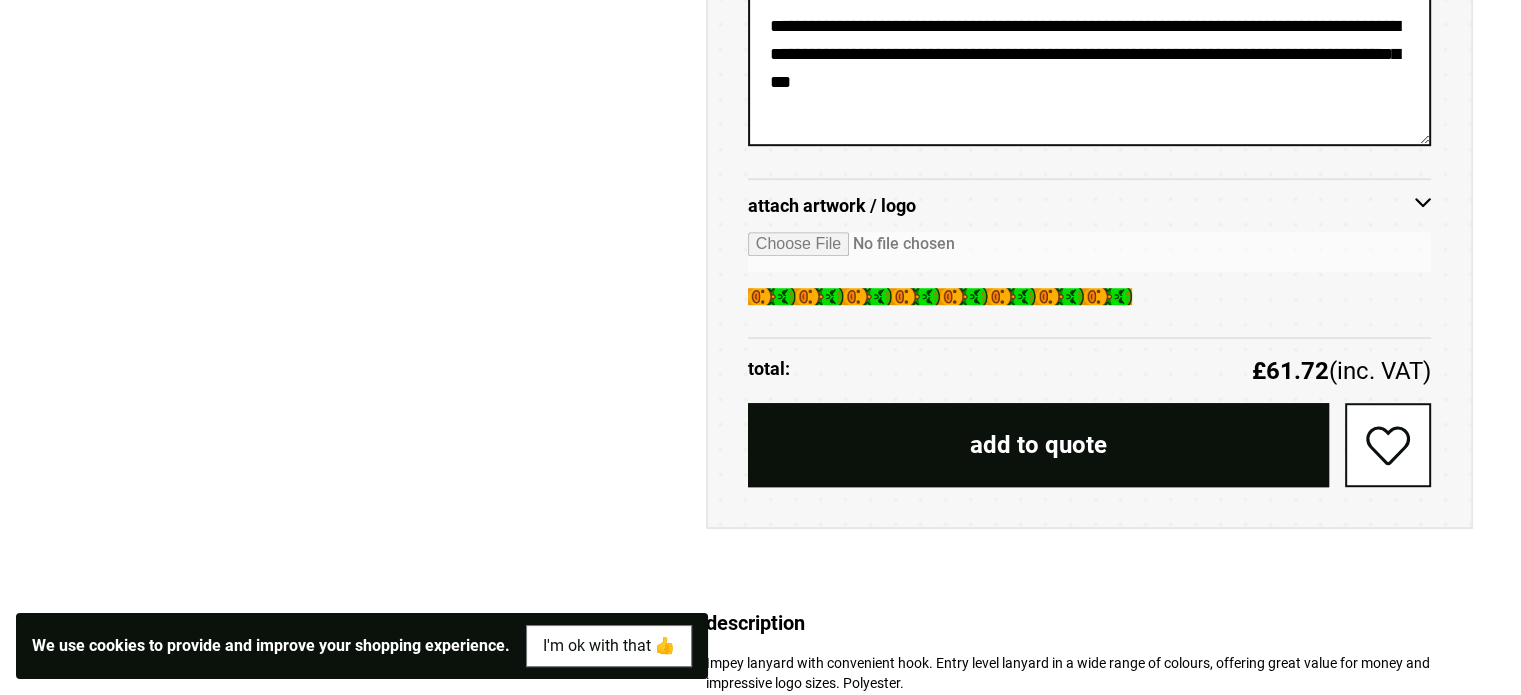 click on "add to quote" at bounding box center [1038, 445] 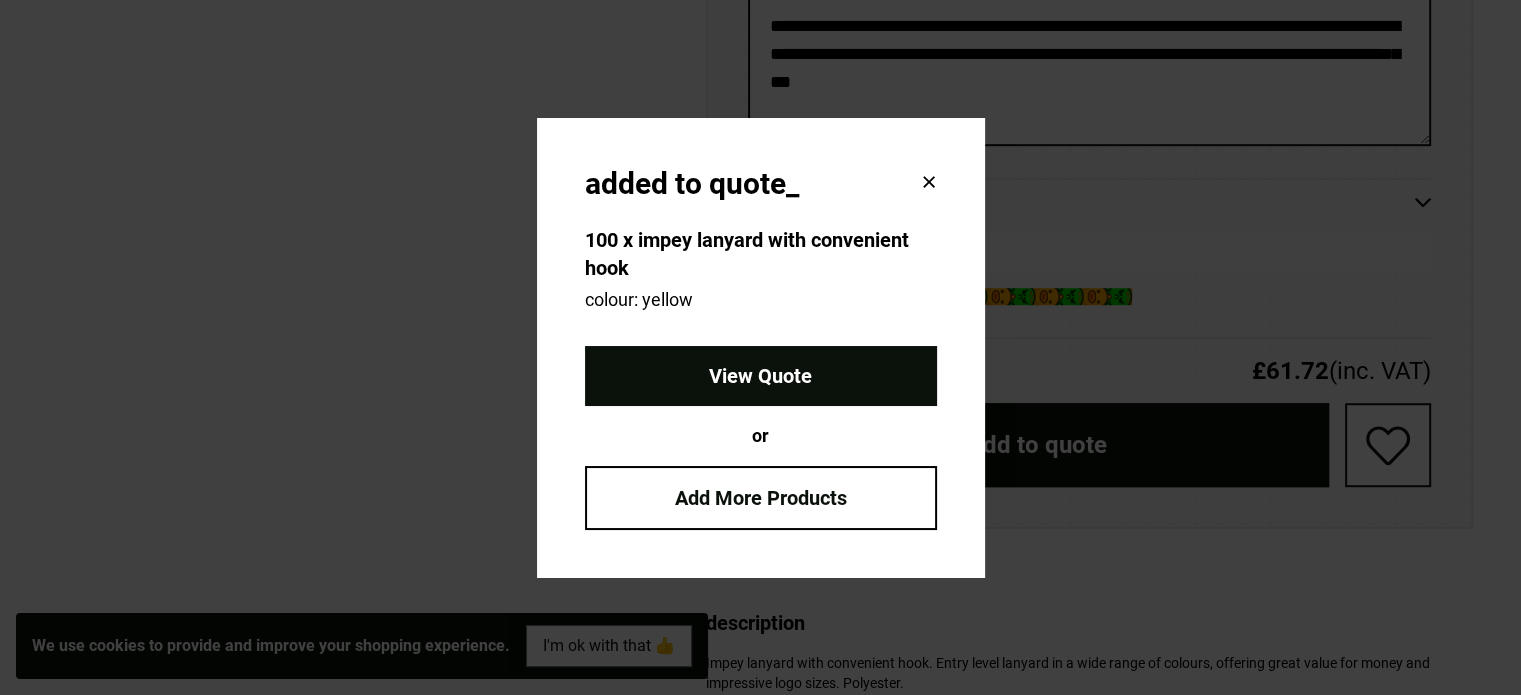 click on "View Quote" at bounding box center [761, 376] 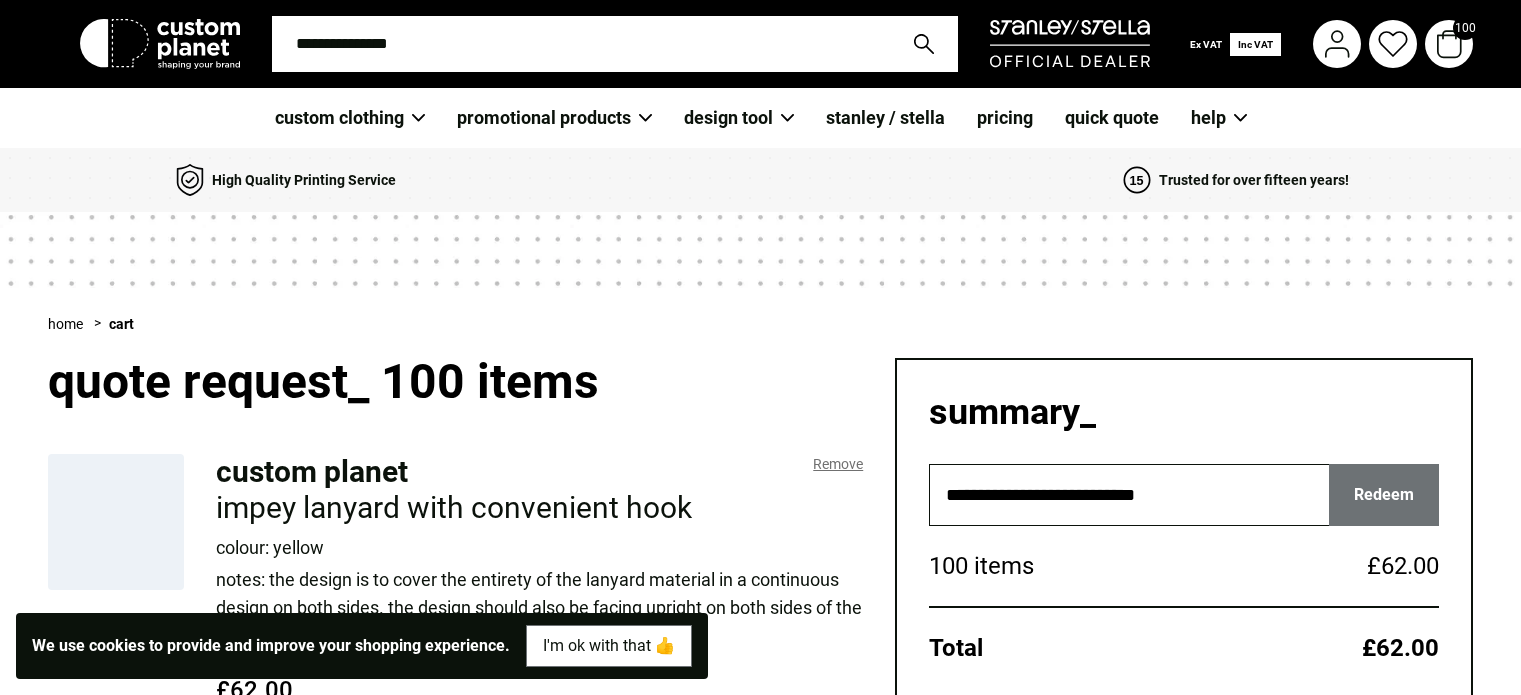 scroll, scrollTop: 0, scrollLeft: 0, axis: both 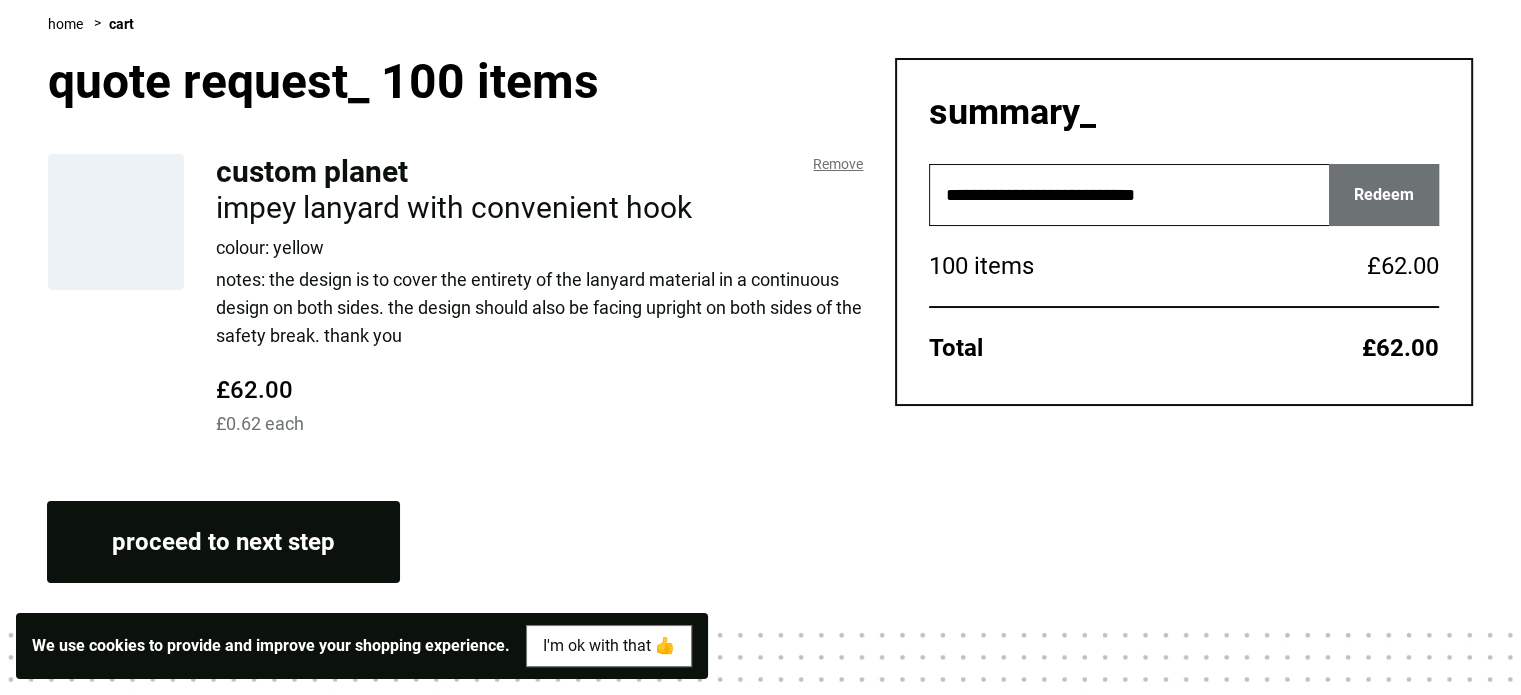 click on "proceed to next step" at bounding box center [223, 542] 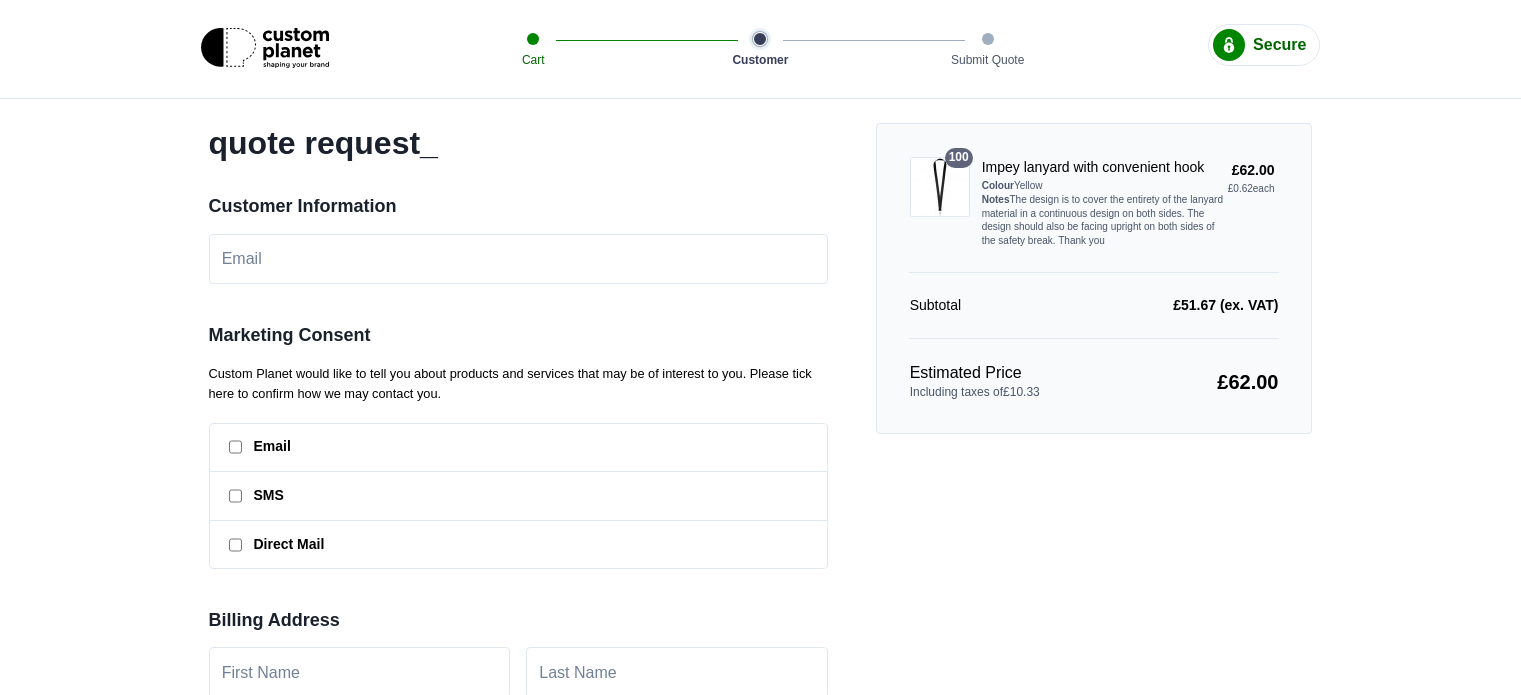scroll, scrollTop: 0, scrollLeft: 0, axis: both 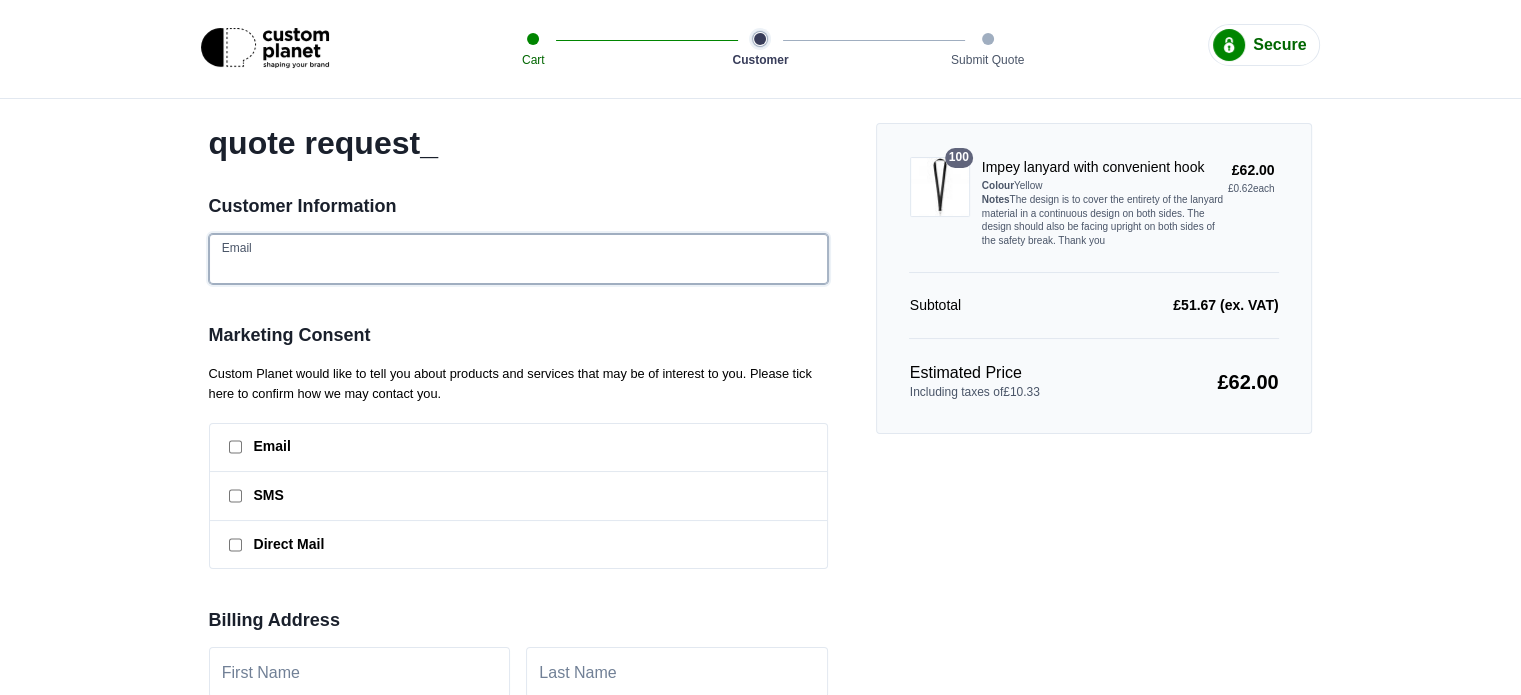 click at bounding box center (518, 259) 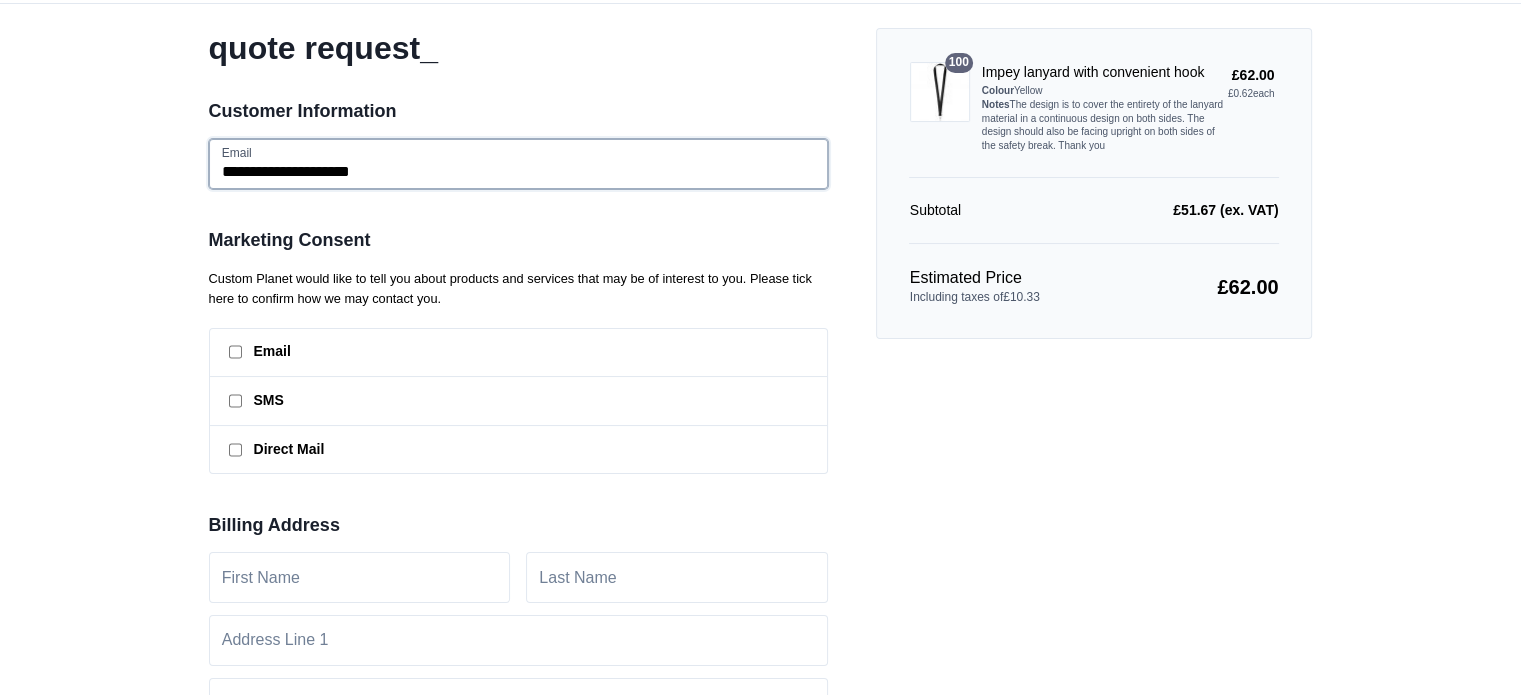 scroll, scrollTop: 100, scrollLeft: 0, axis: vertical 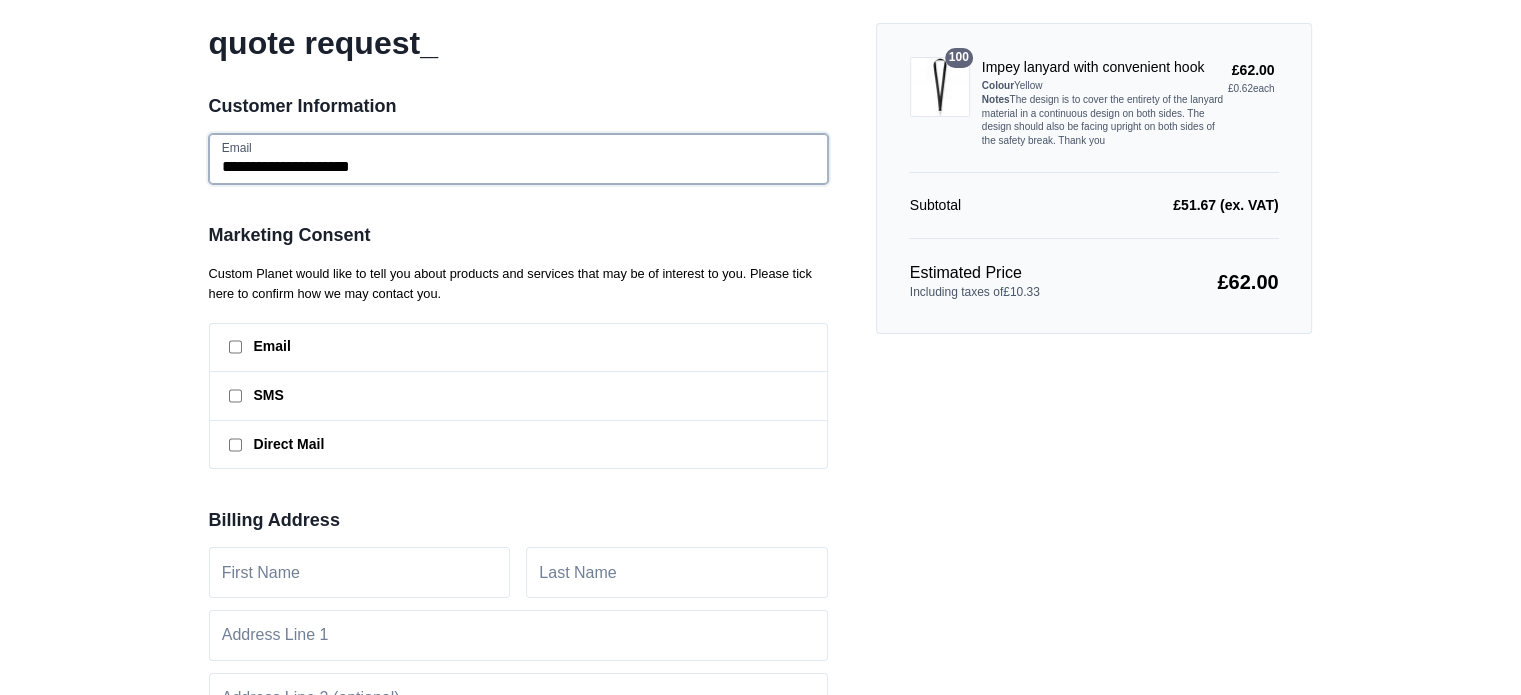 type on "**********" 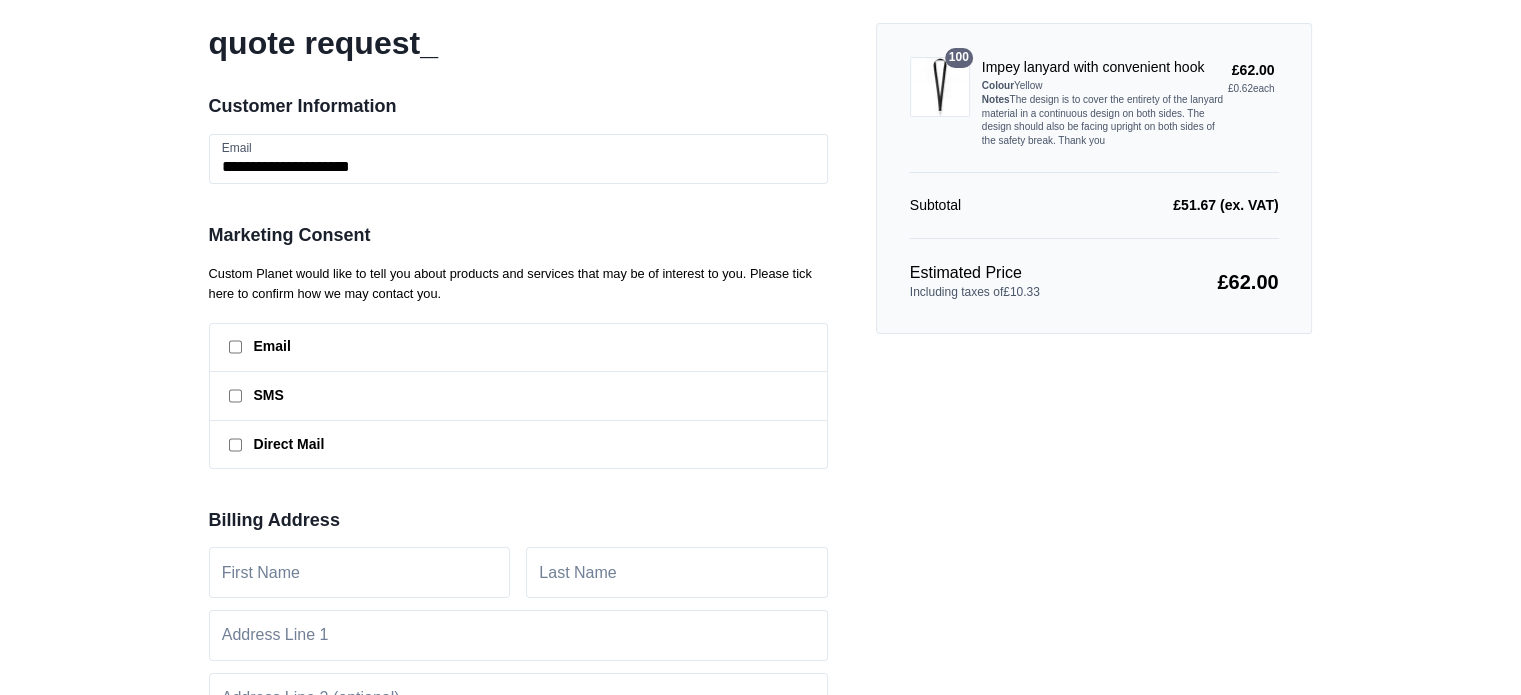 click on "Email" at bounding box center [533, 347] 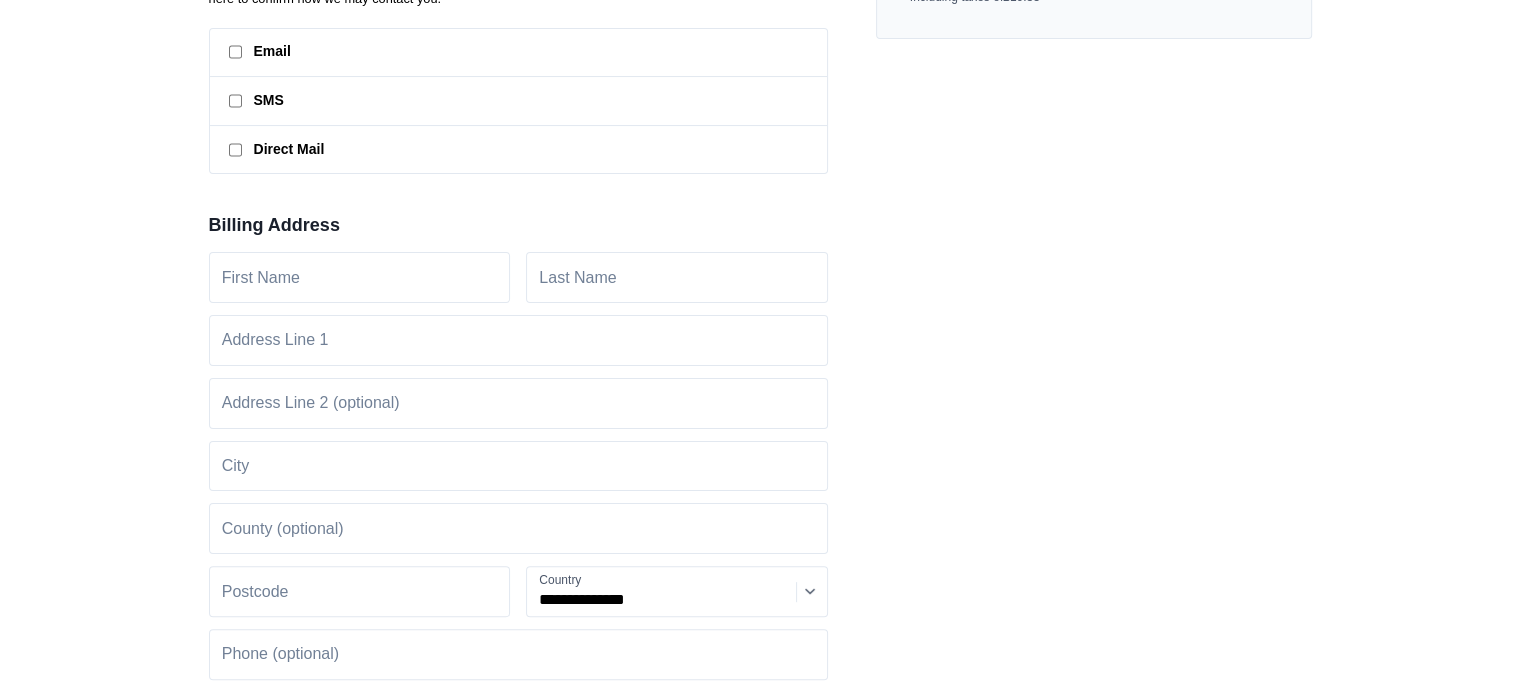 scroll, scrollTop: 400, scrollLeft: 0, axis: vertical 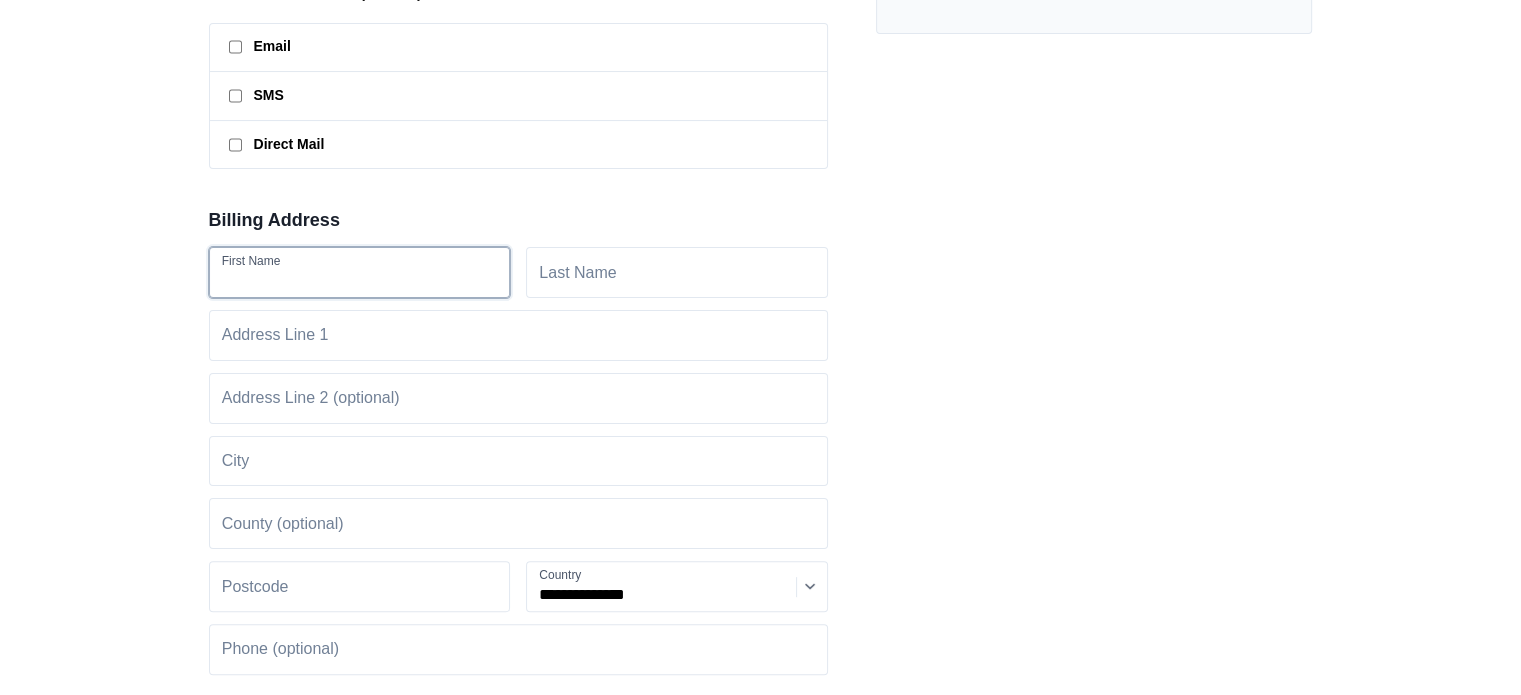 click at bounding box center [360, 272] 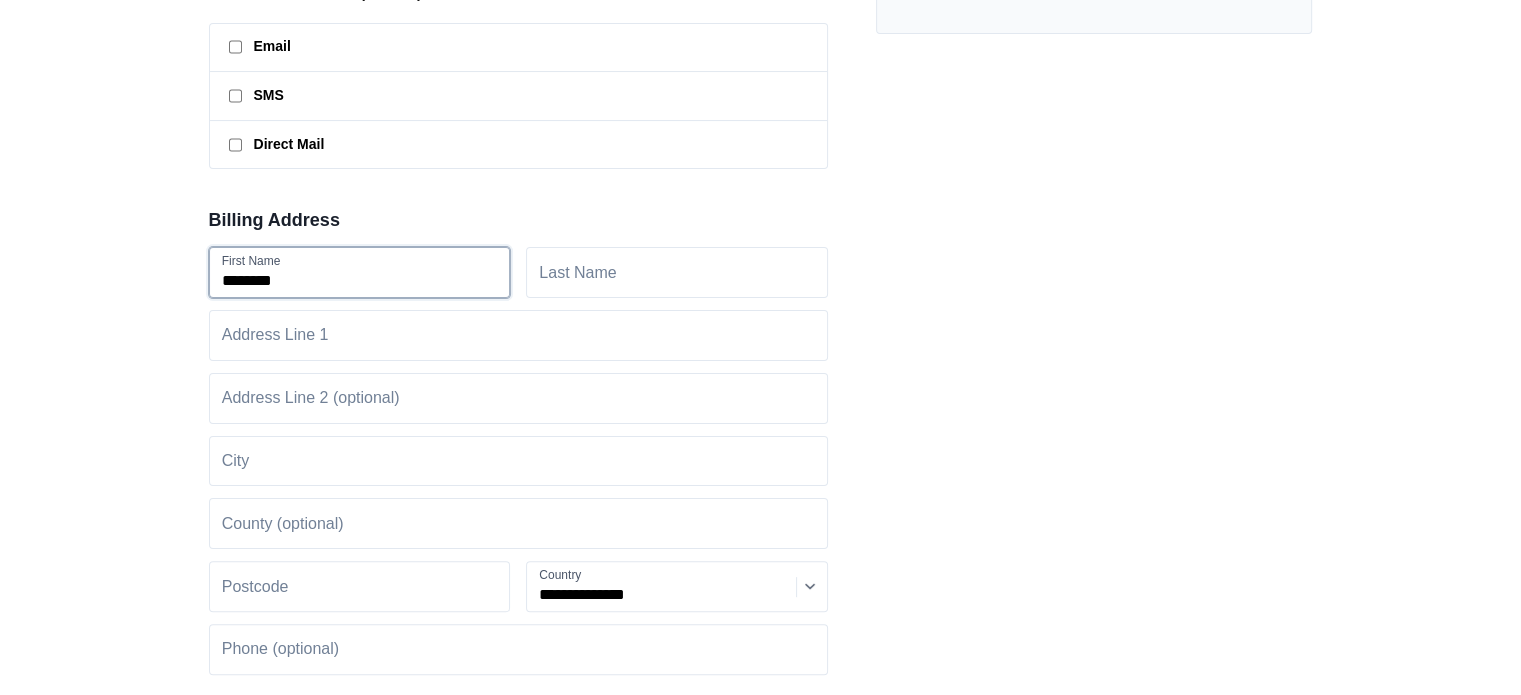 type on "********" 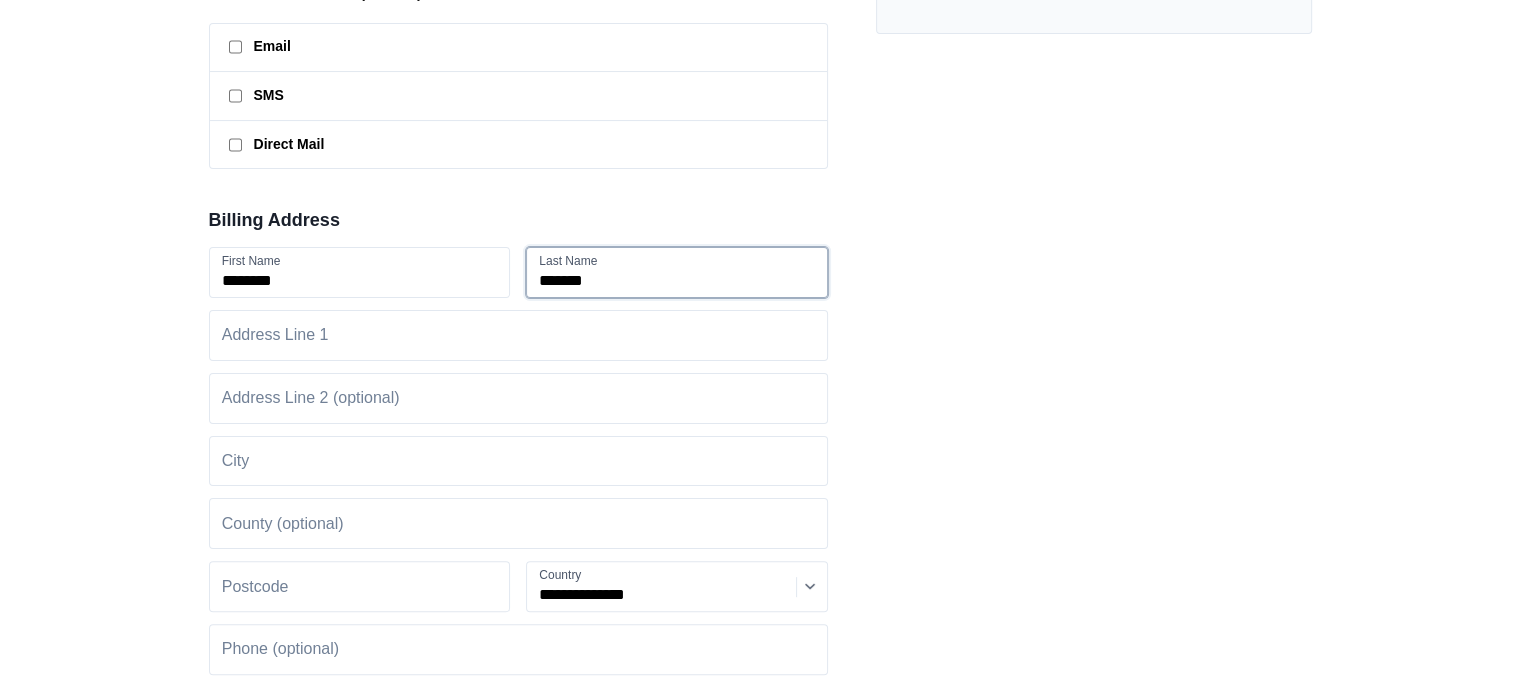 type on "*******" 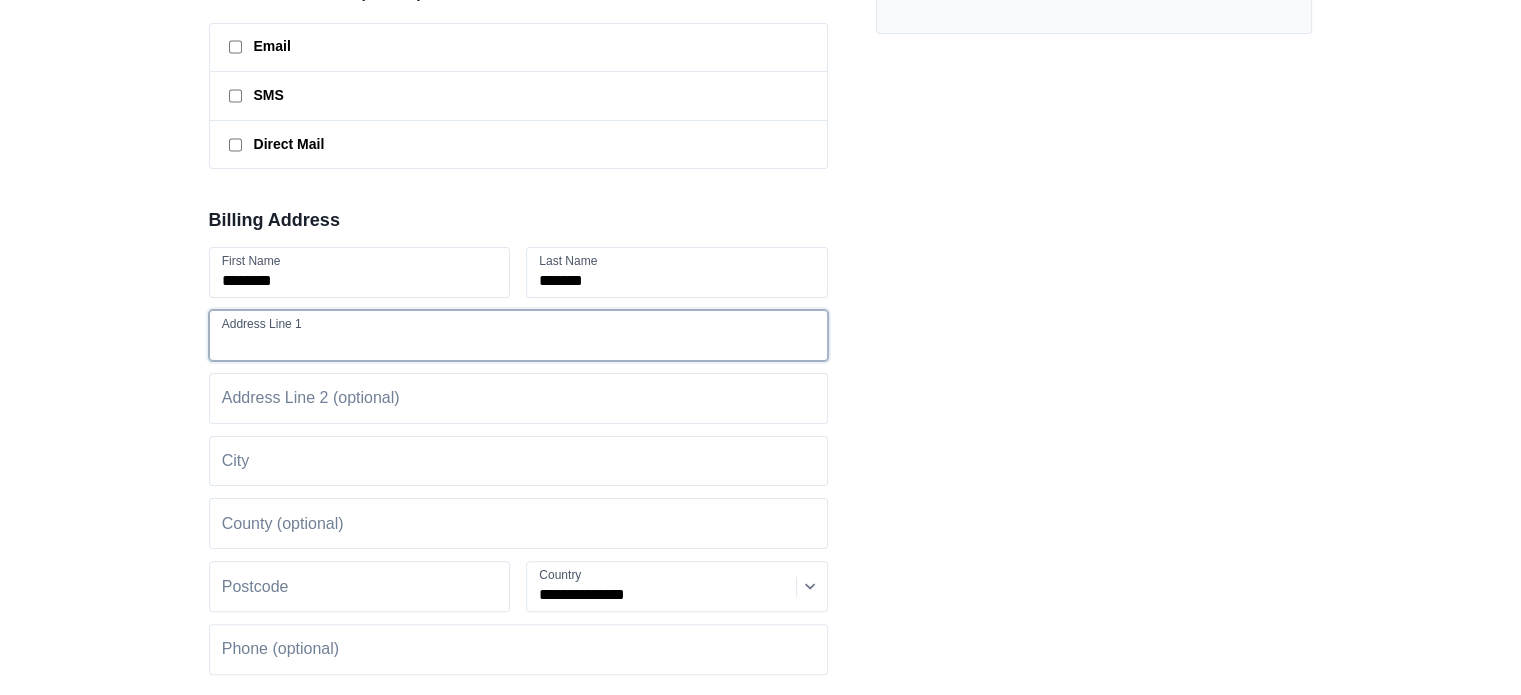 click at bounding box center (518, 335) 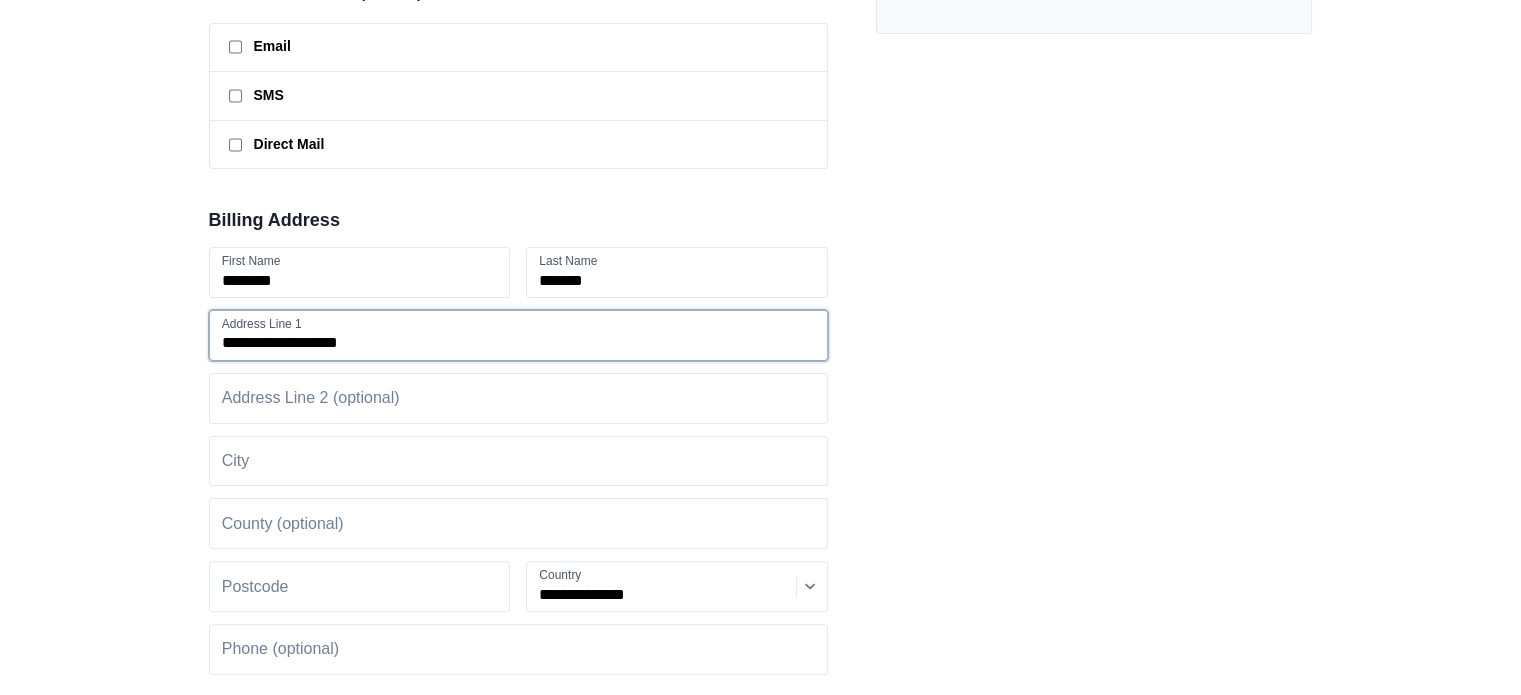 type on "**********" 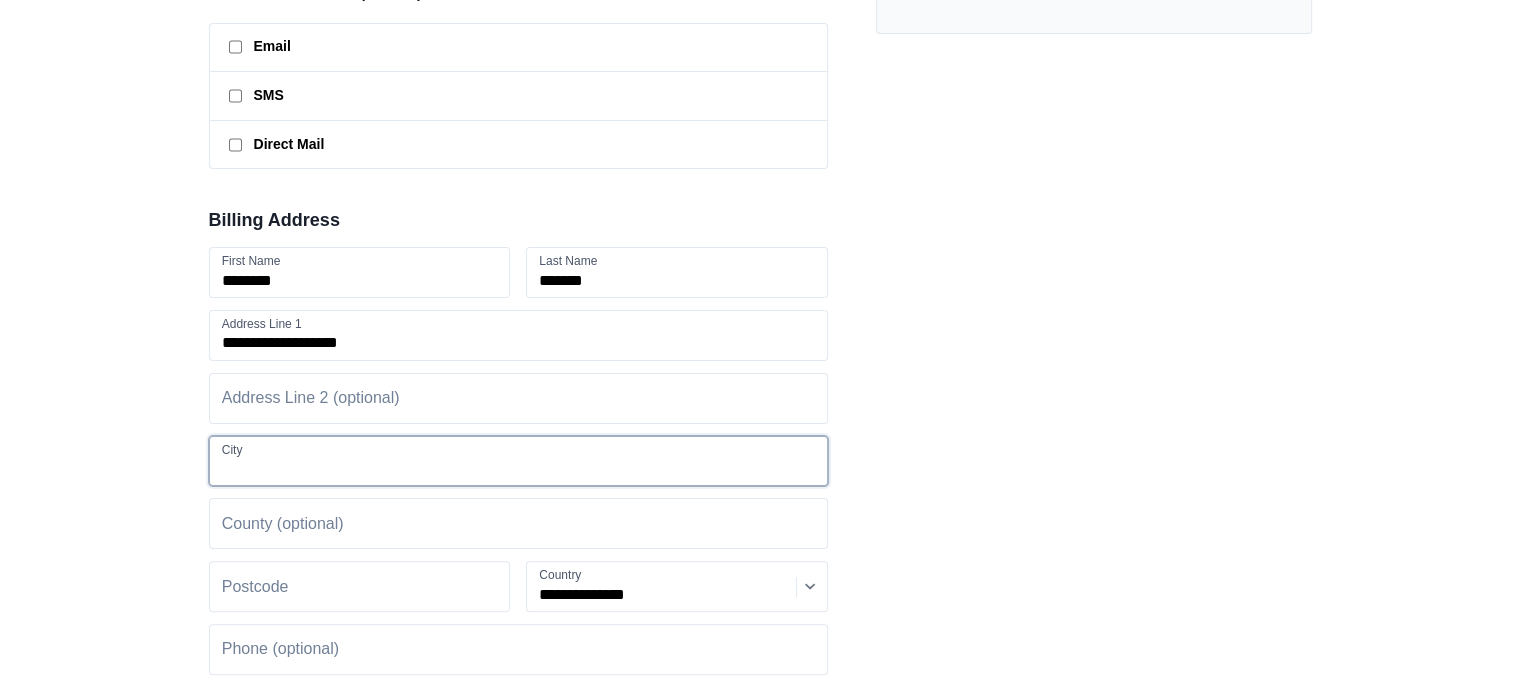 click at bounding box center (518, 461) 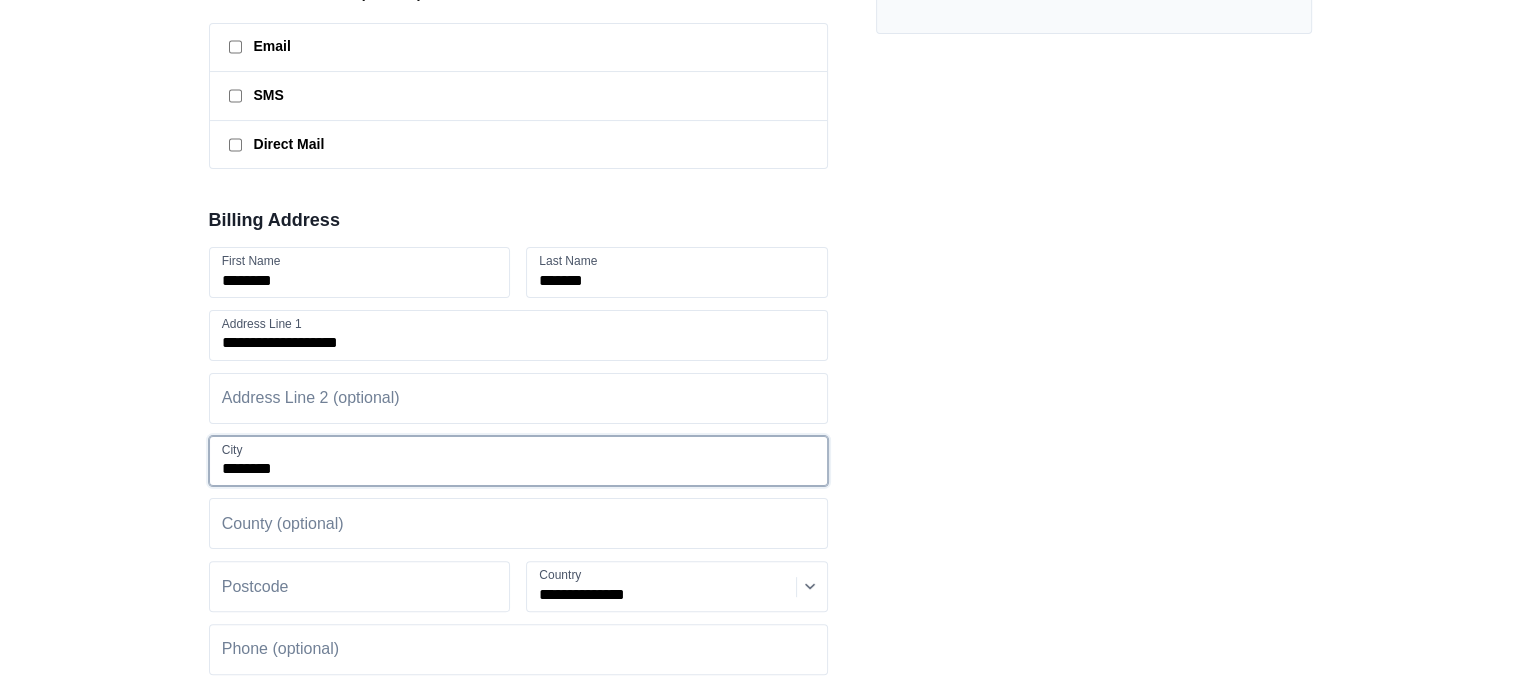 type on "********" 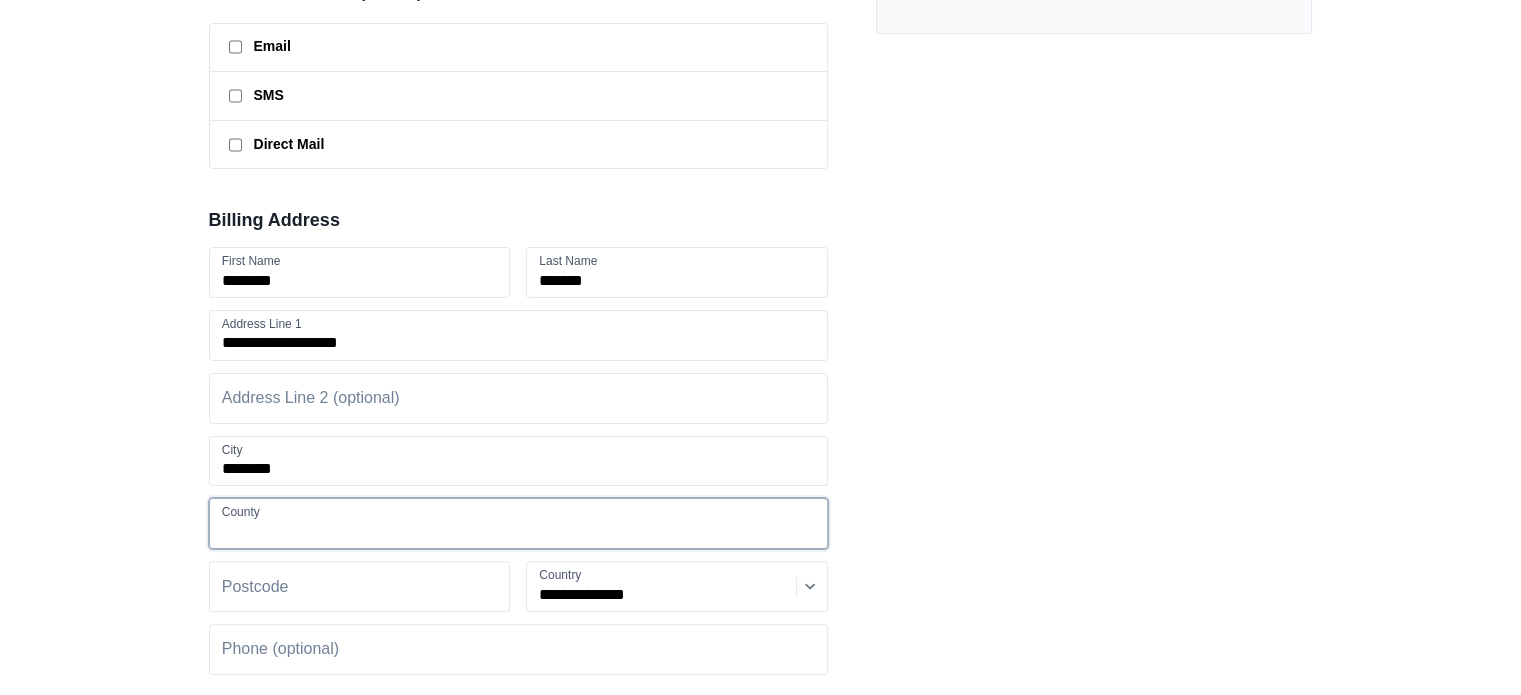 click at bounding box center (518, 523) 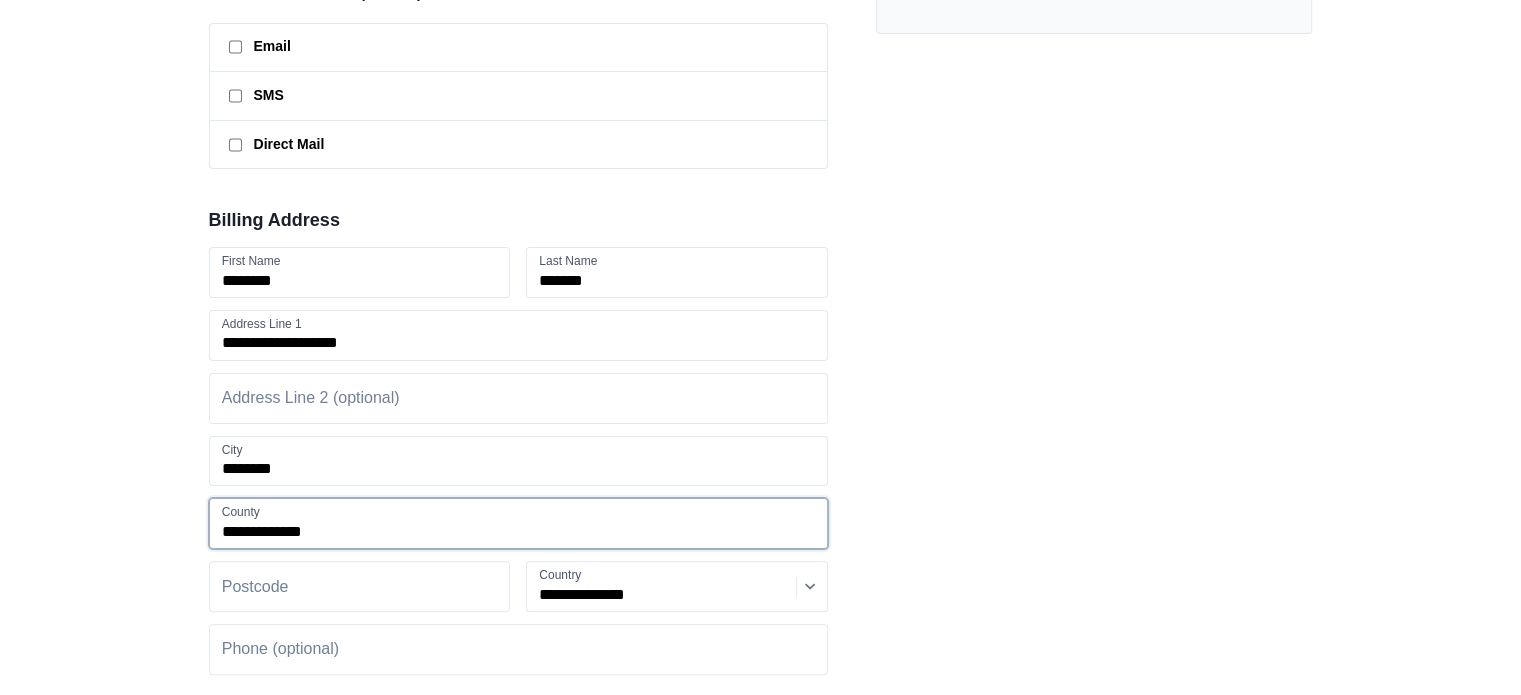 type on "**********" 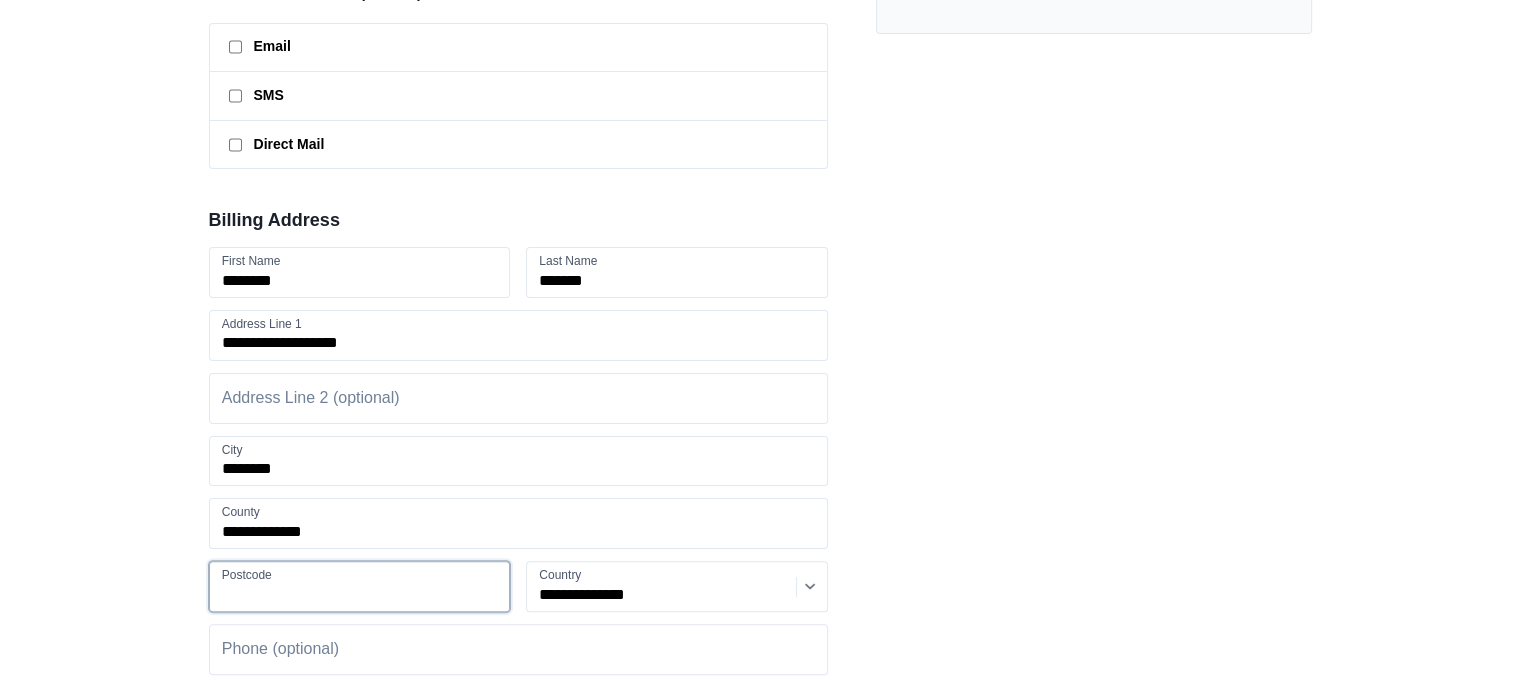 click at bounding box center (360, 586) 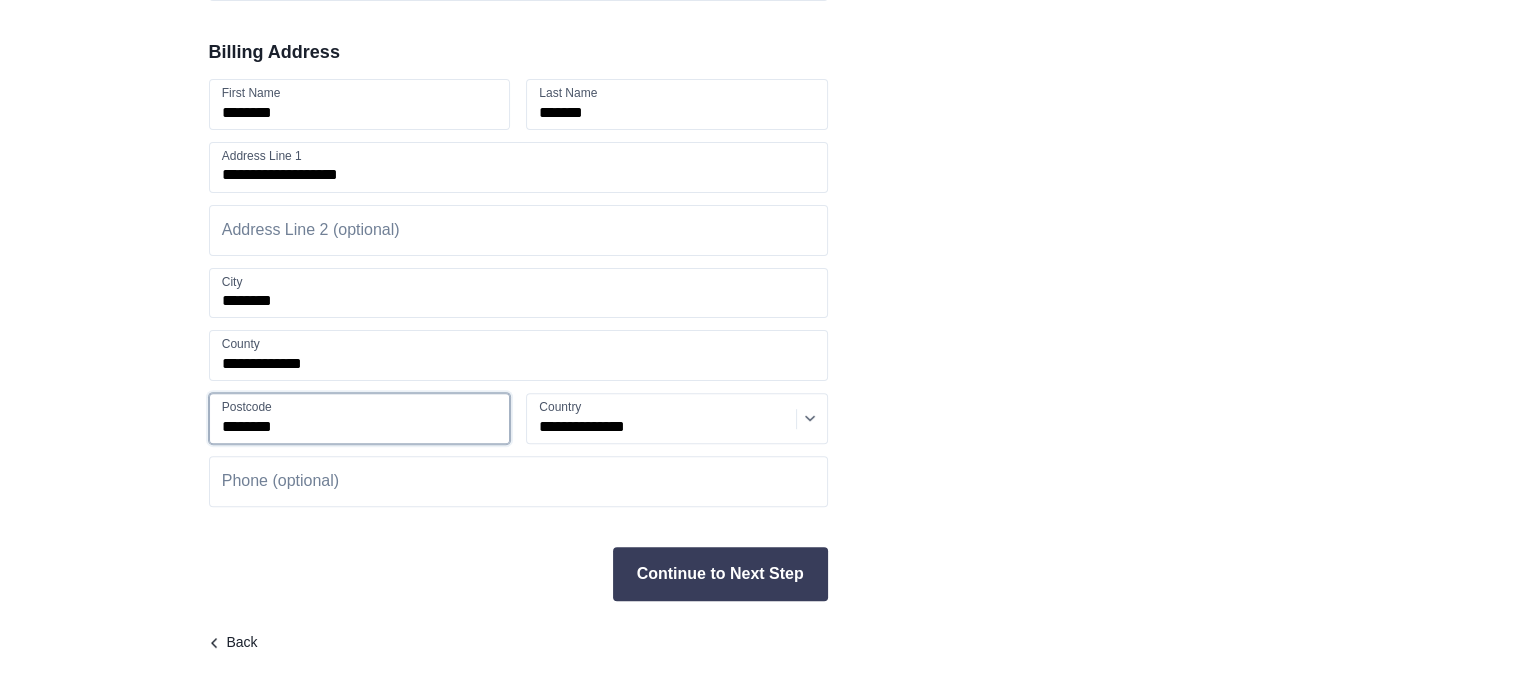 scroll, scrollTop: 584, scrollLeft: 0, axis: vertical 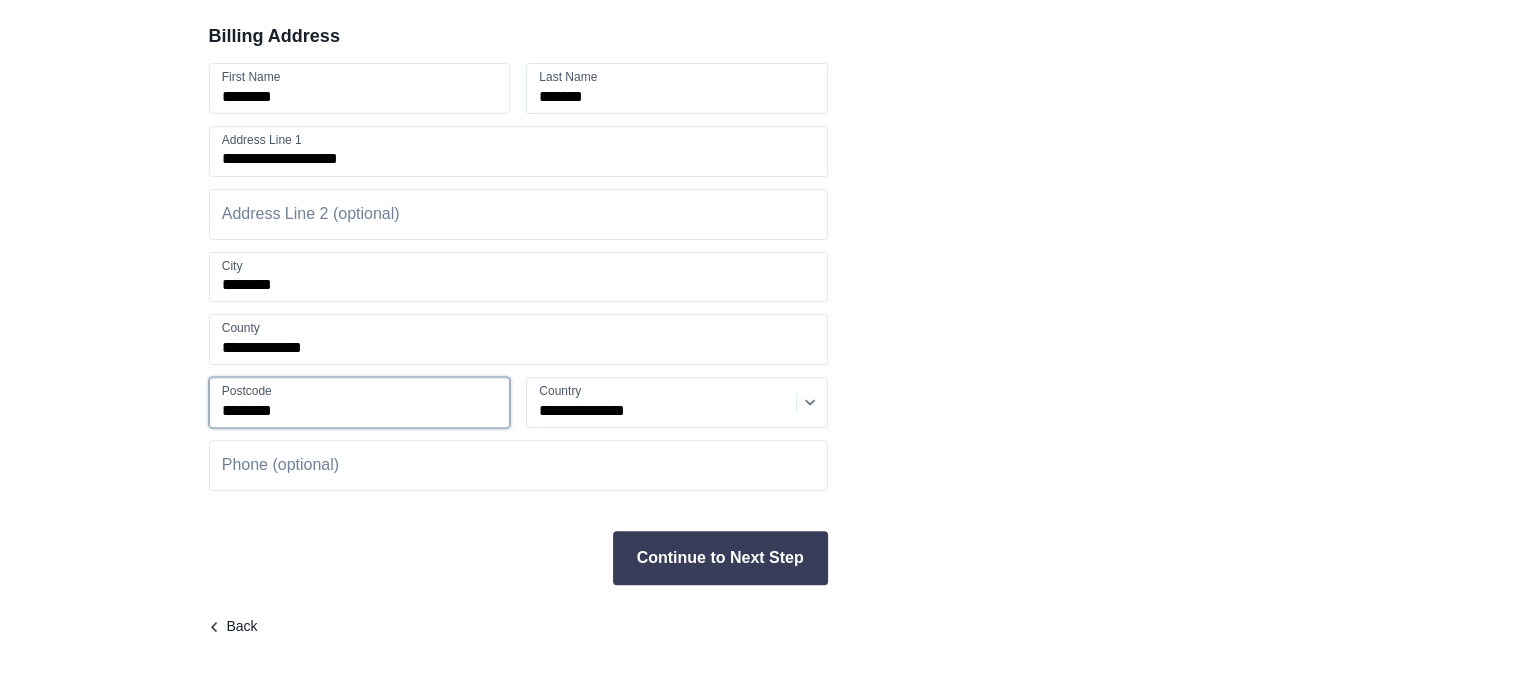 type on "********" 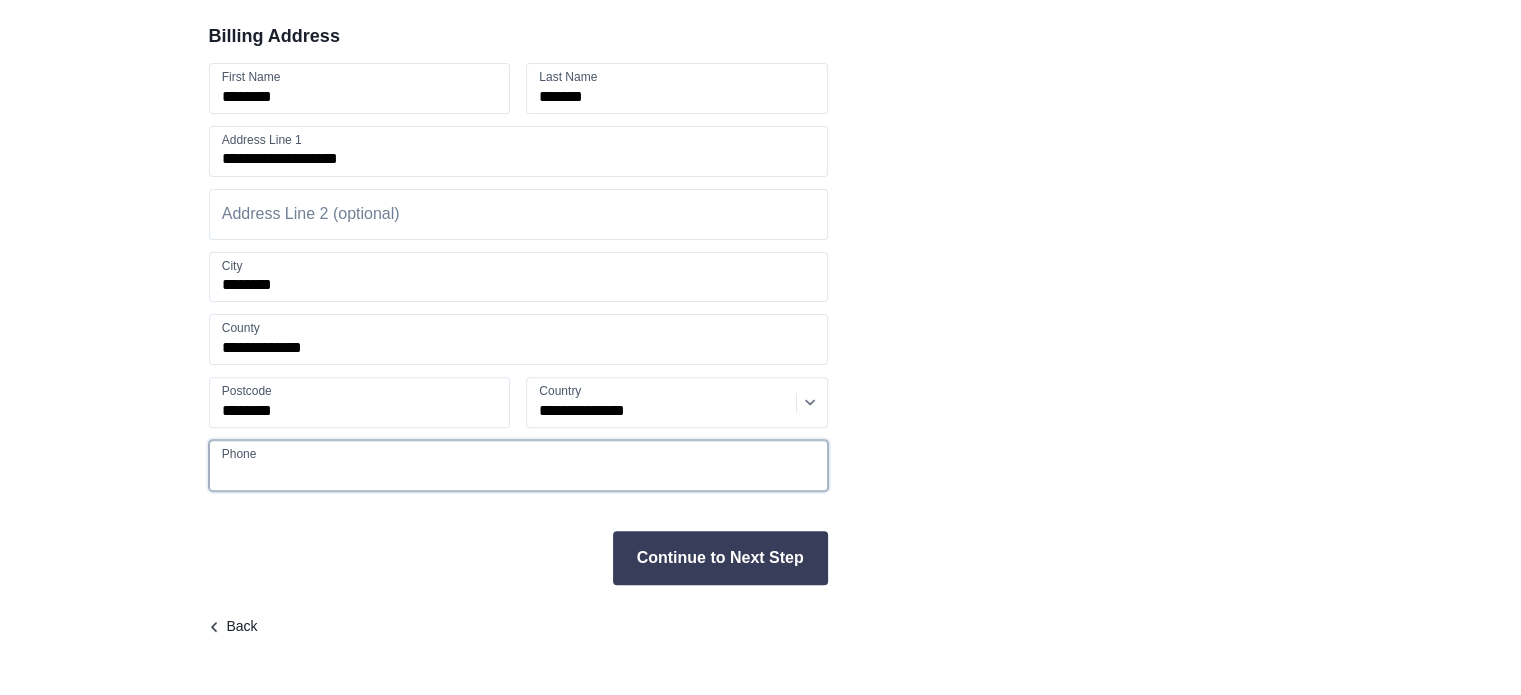 click at bounding box center [518, 465] 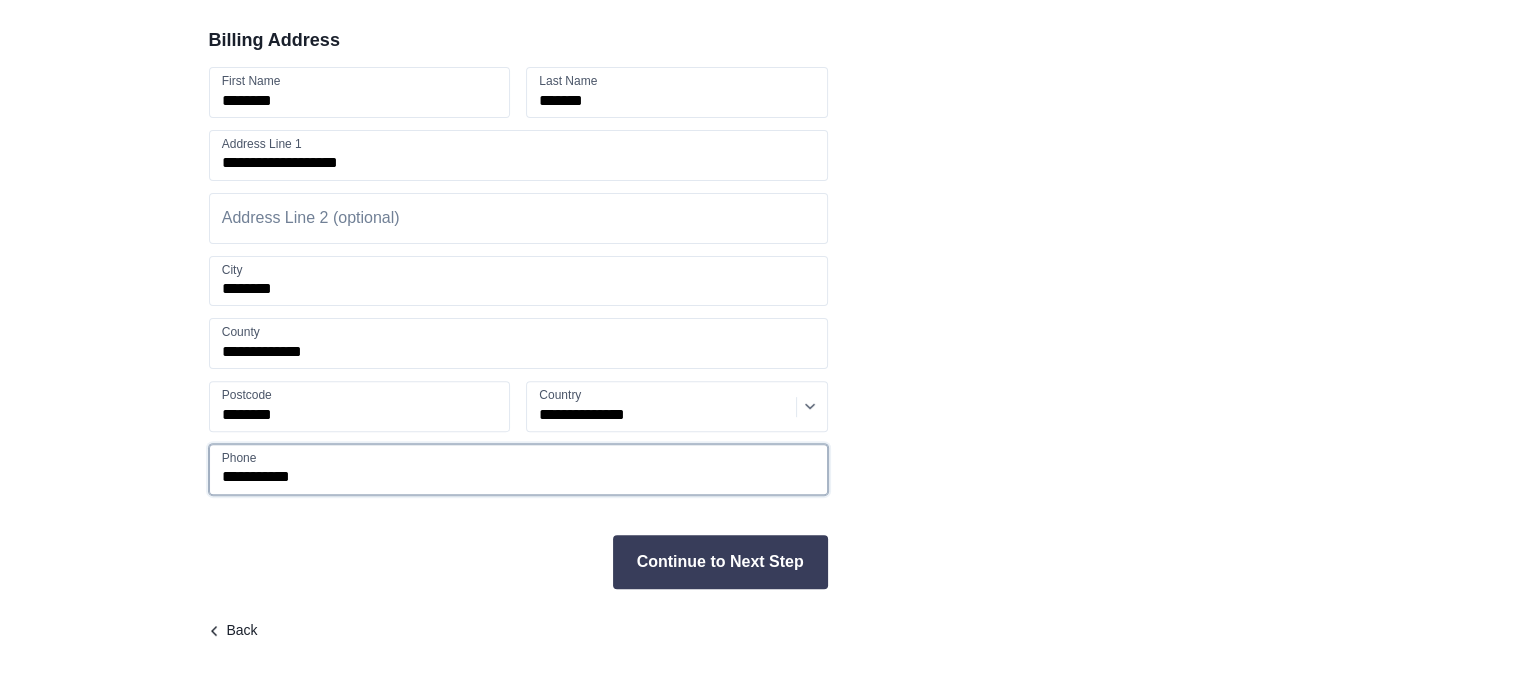 scroll, scrollTop: 584, scrollLeft: 0, axis: vertical 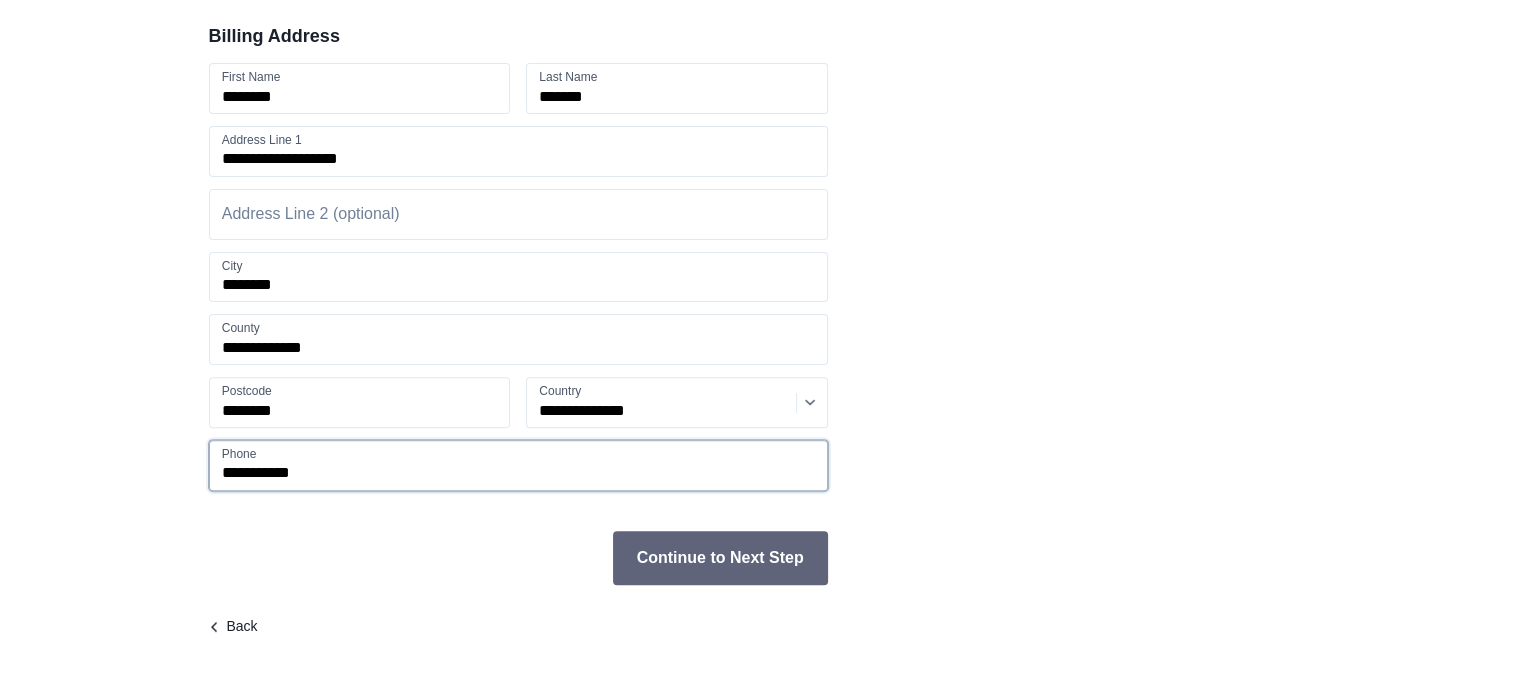 type on "**********" 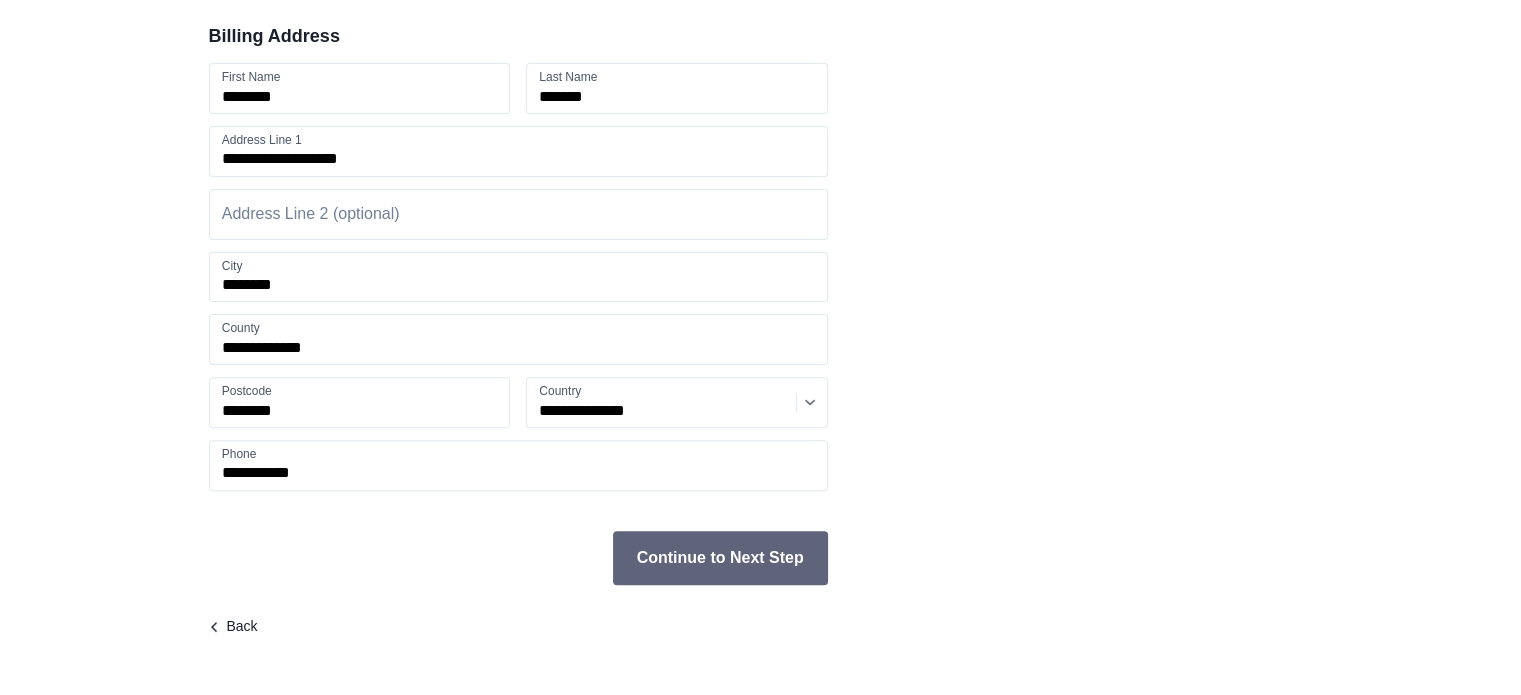 click on "Continue to Next Step" at bounding box center (720, 558) 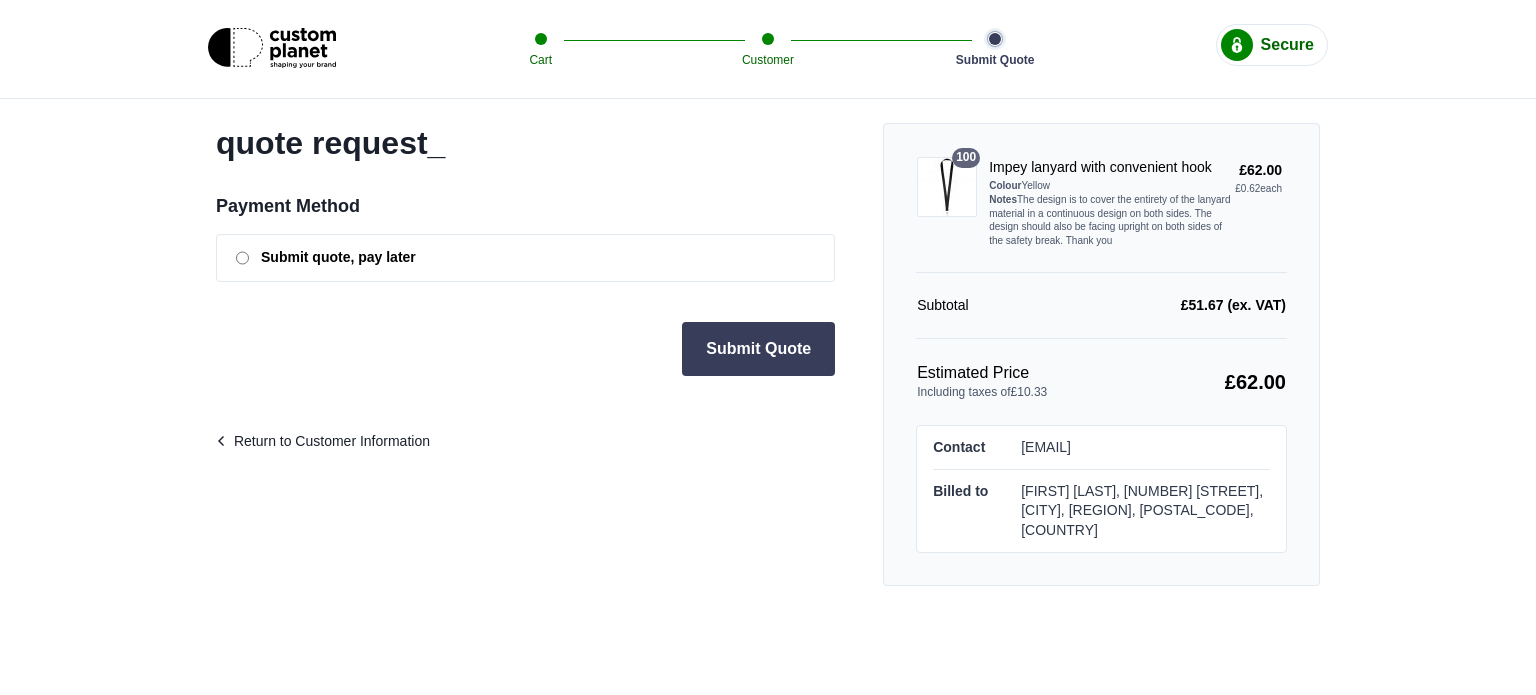 scroll, scrollTop: 0, scrollLeft: 0, axis: both 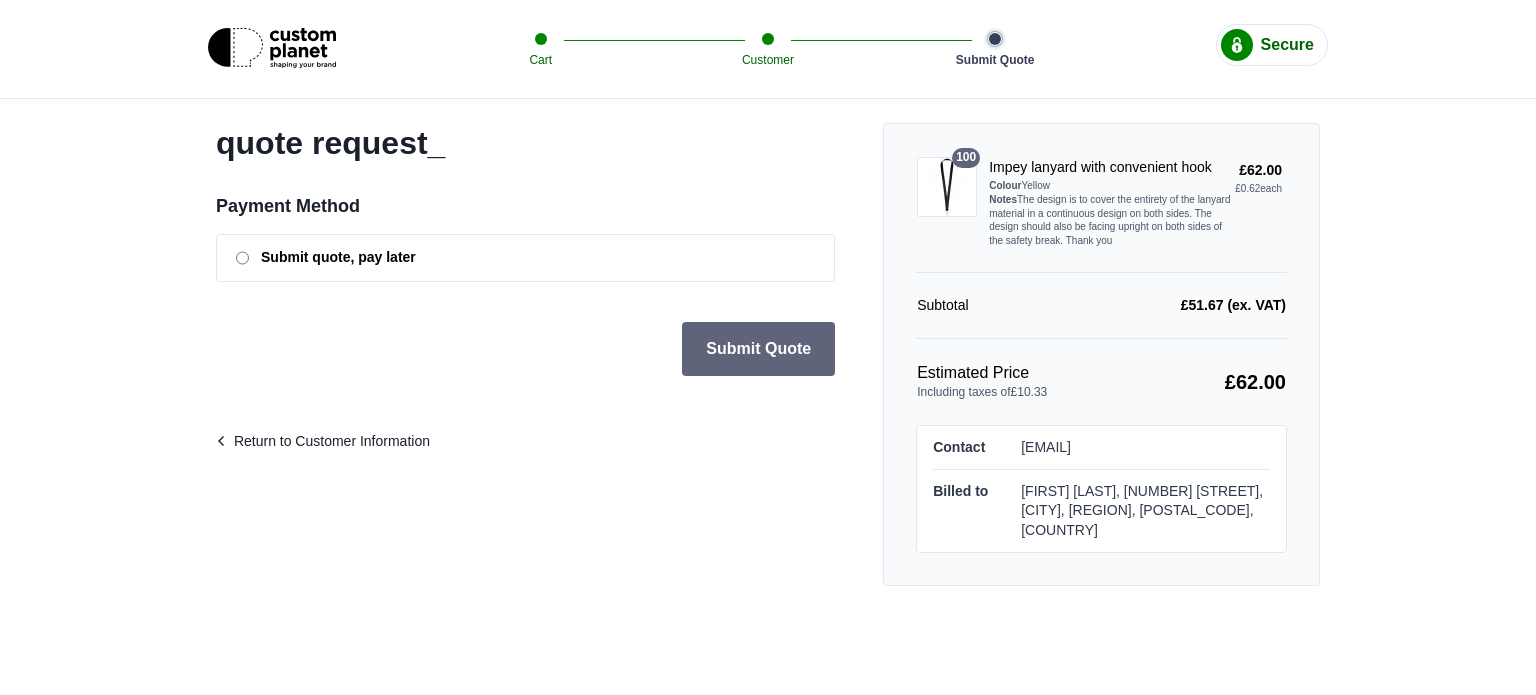 click on "Submit Quote" at bounding box center [758, 349] 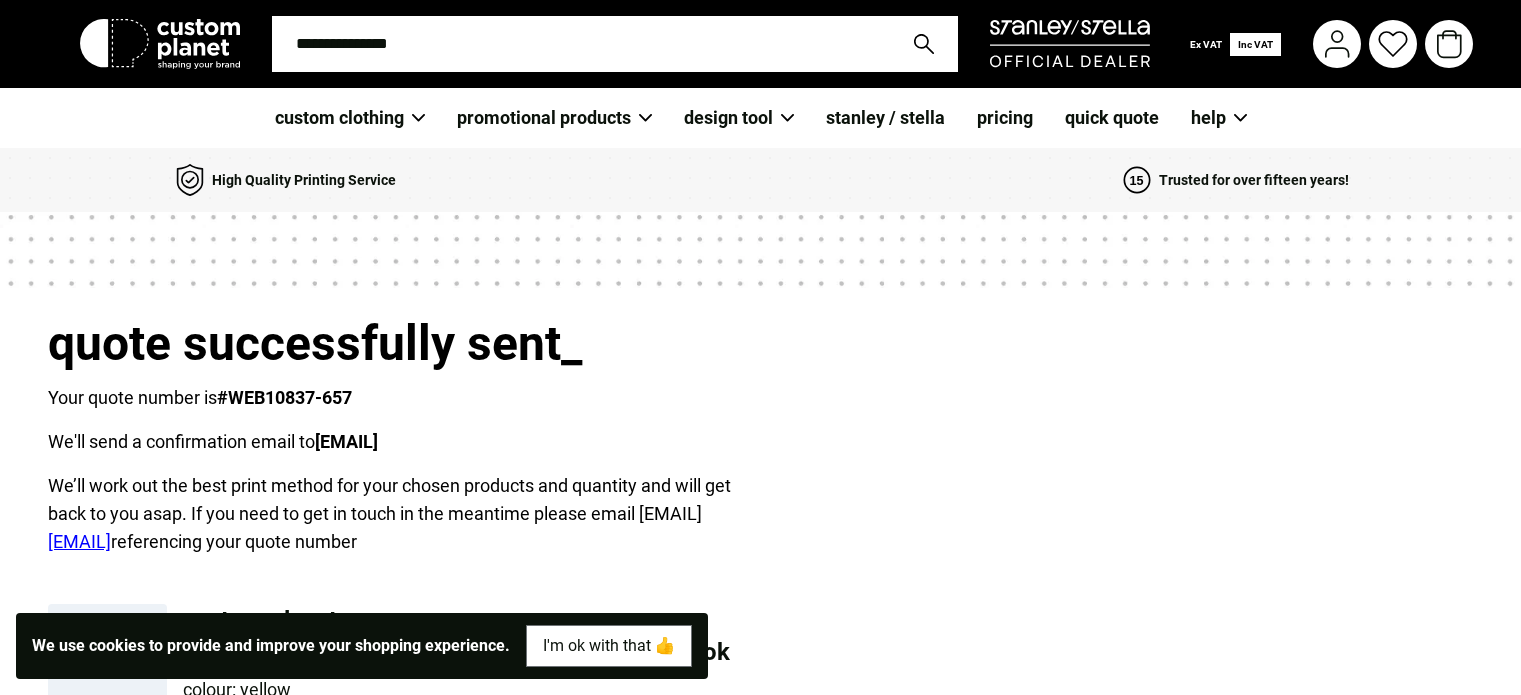 scroll, scrollTop: 0, scrollLeft: 0, axis: both 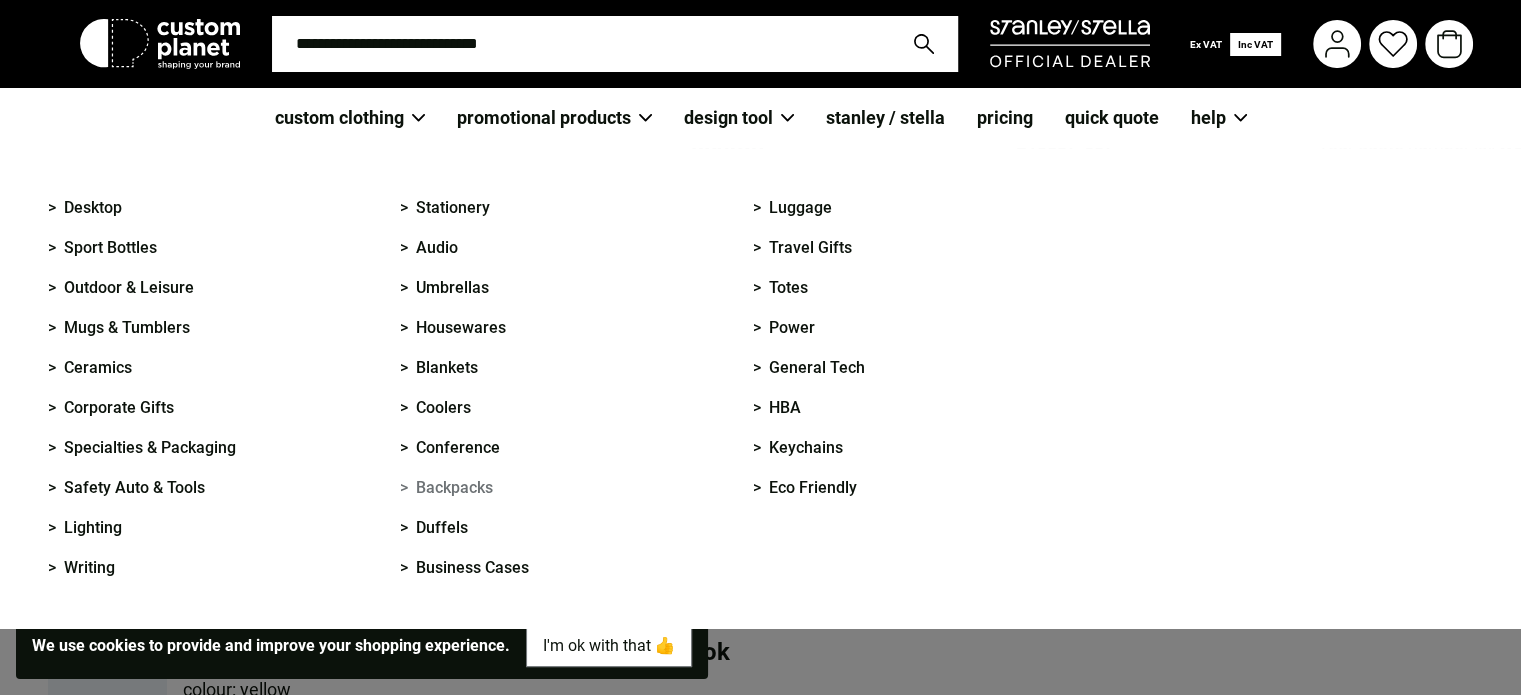 click on ">  Backpacks" at bounding box center [446, 488] 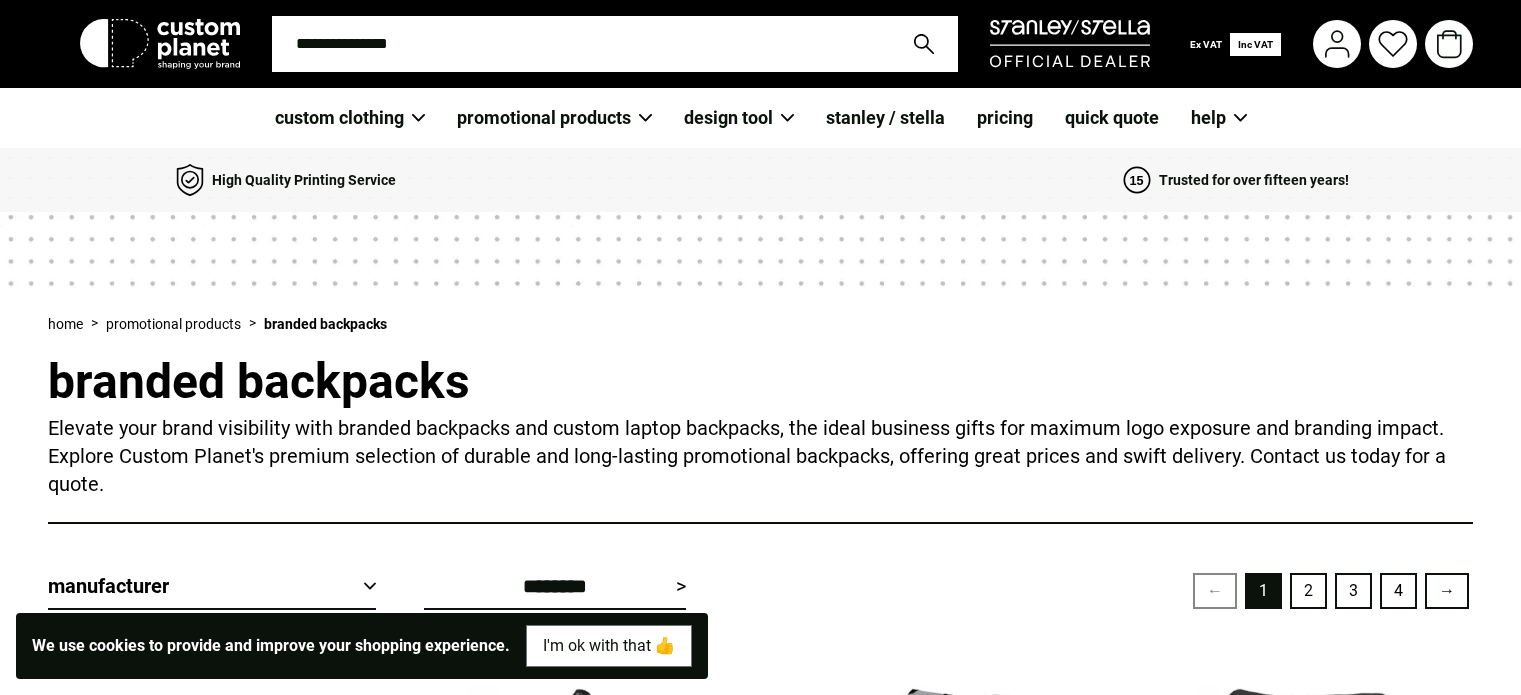 scroll, scrollTop: 0, scrollLeft: 0, axis: both 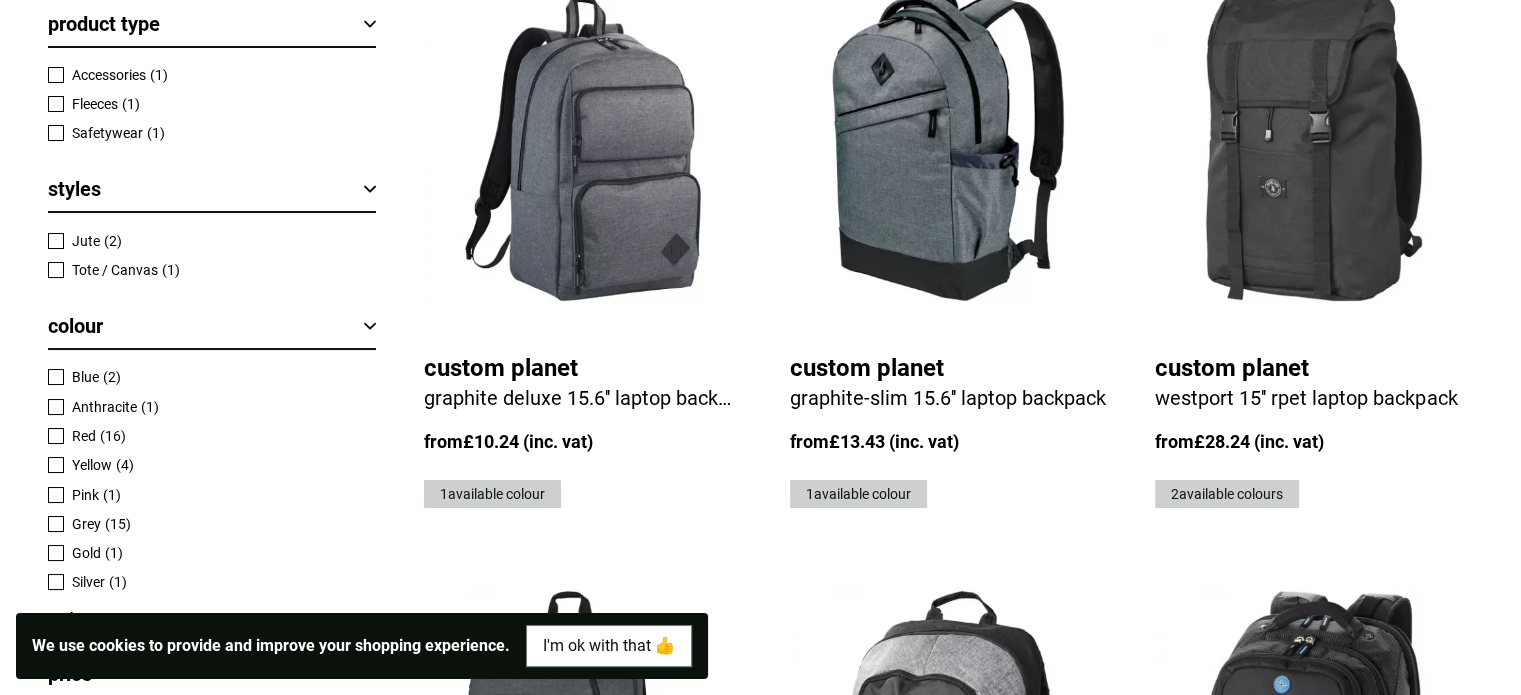 click at bounding box center [583, 145] 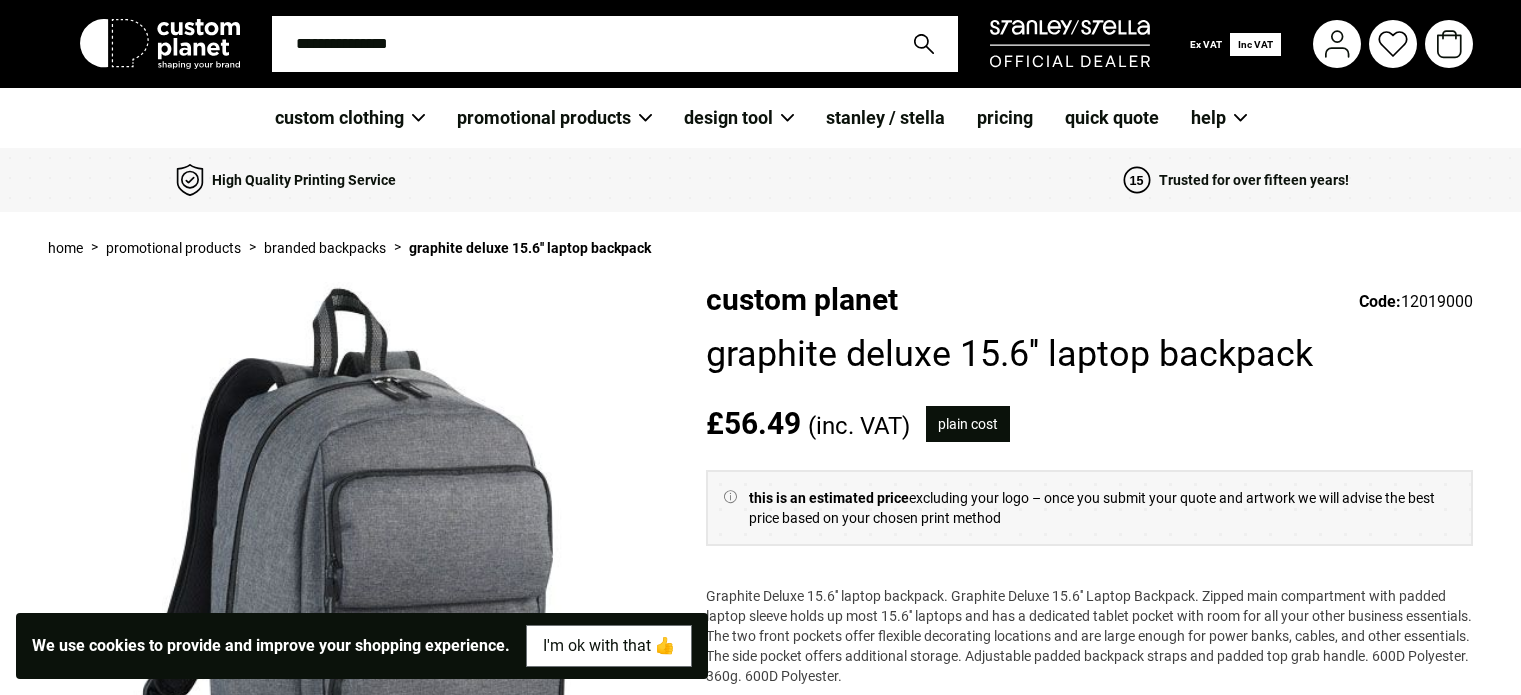scroll, scrollTop: 0, scrollLeft: 0, axis: both 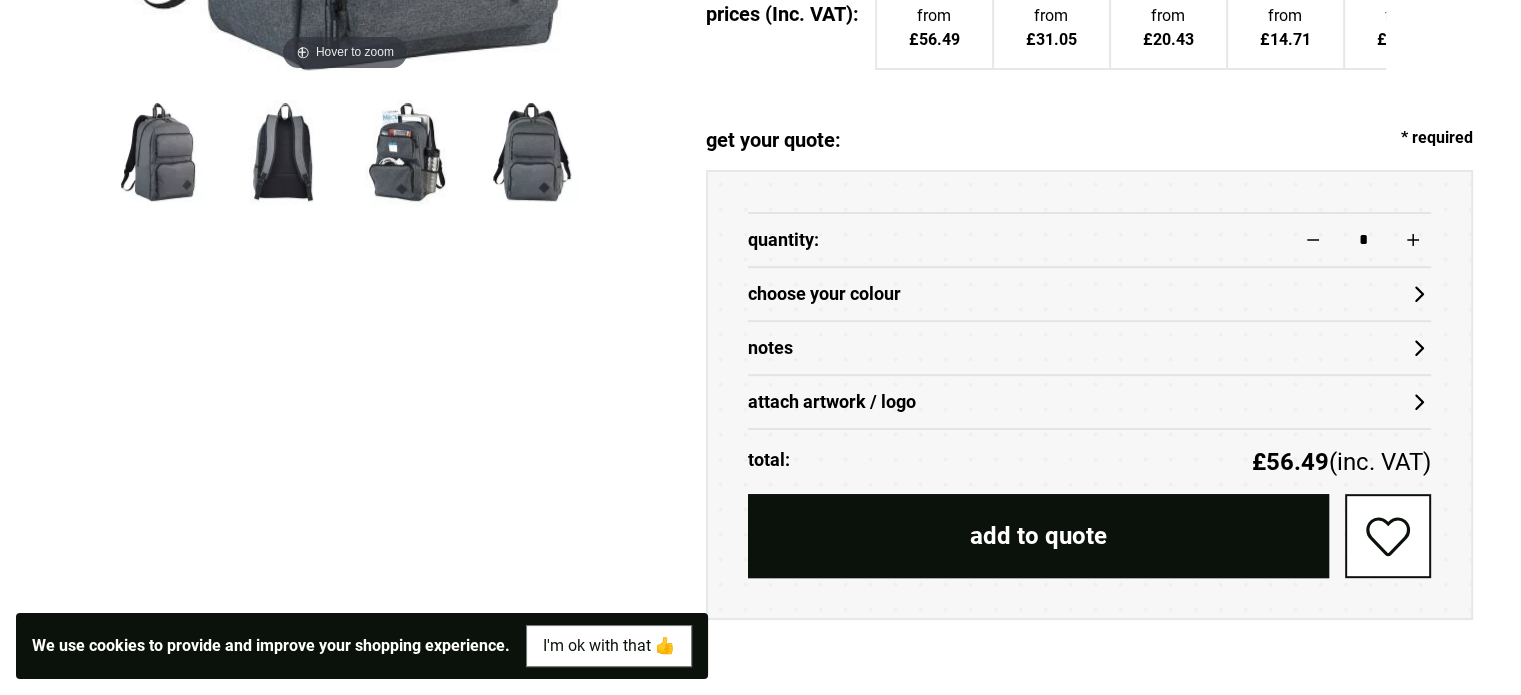 click on "choose your colour" at bounding box center [1089, 293] 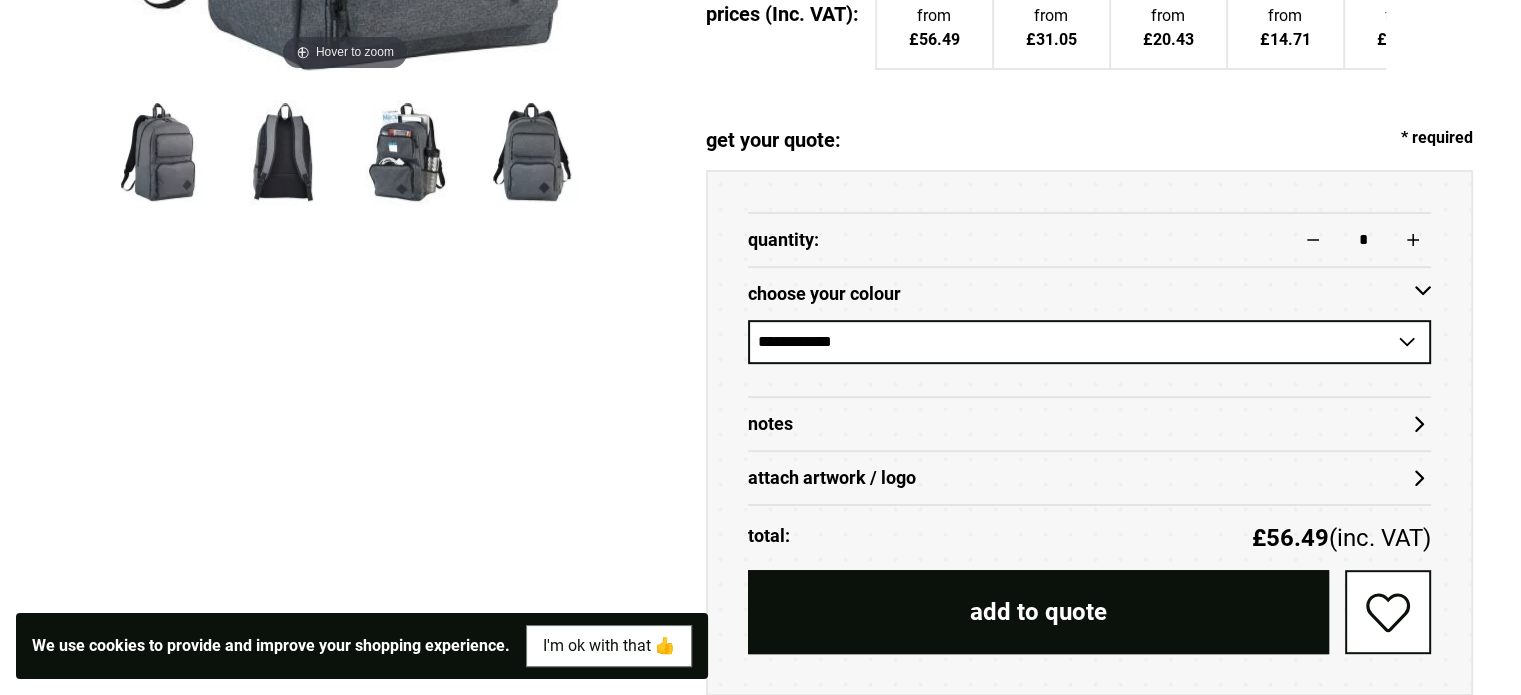 click on "**********" at bounding box center (1089, 342) 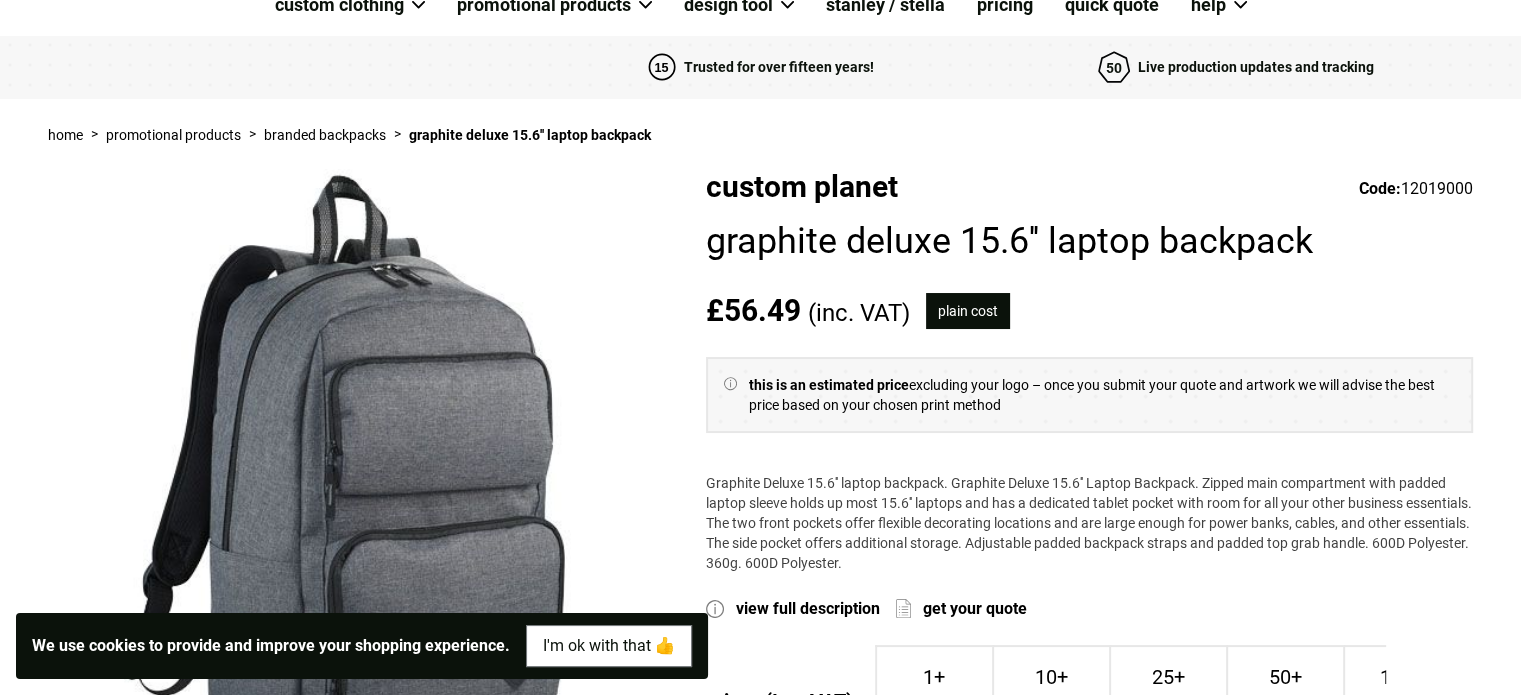 scroll, scrollTop: 0, scrollLeft: 0, axis: both 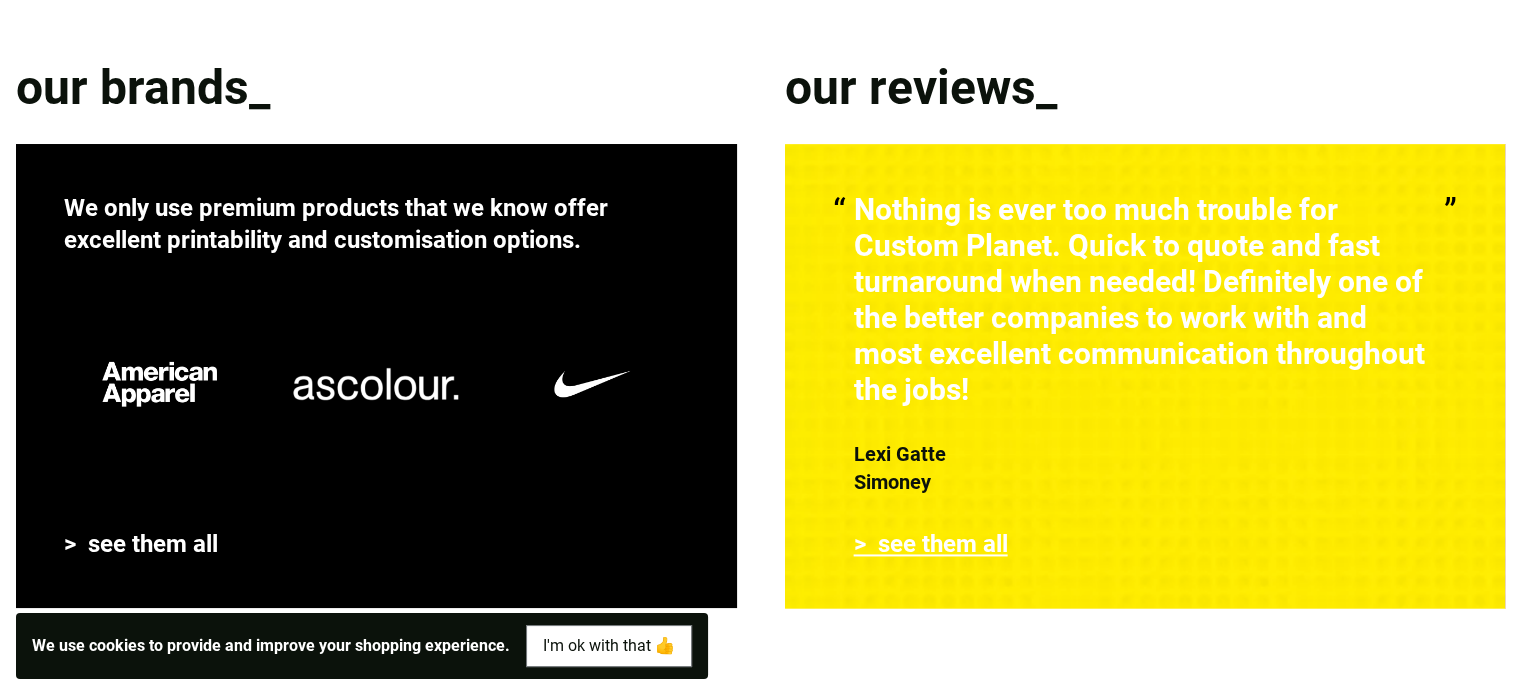 click on ">  see them all" at bounding box center (931, 544) 